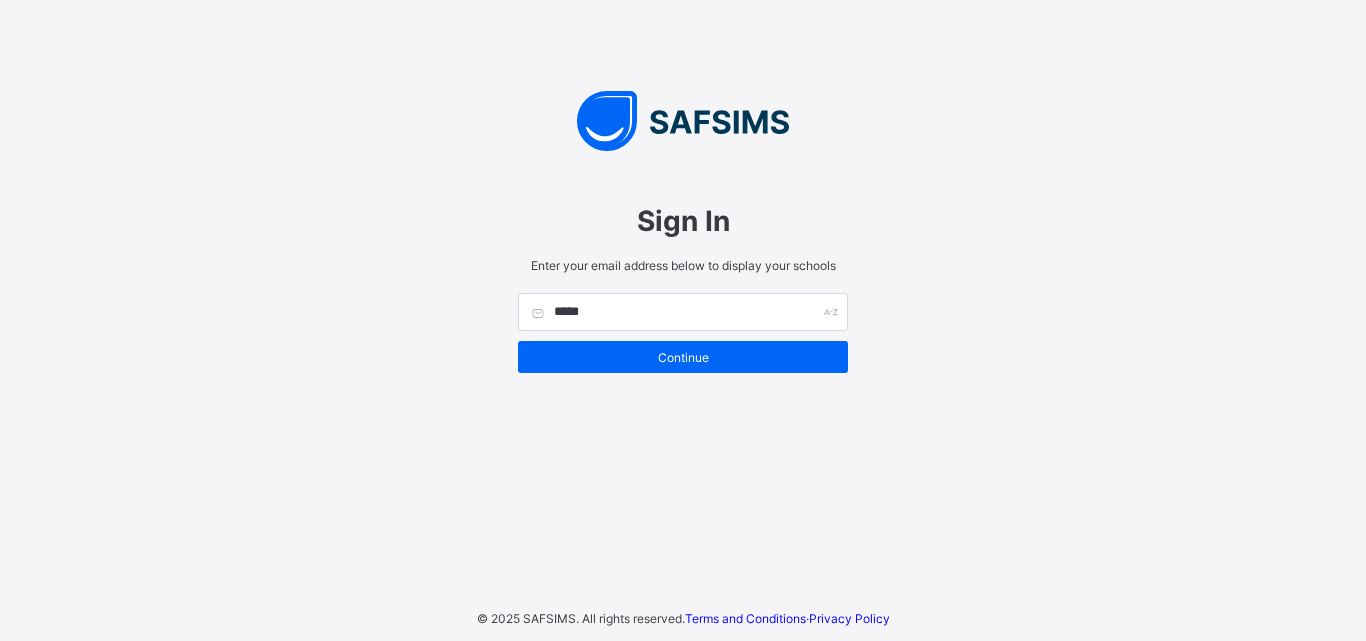 scroll, scrollTop: 0, scrollLeft: 0, axis: both 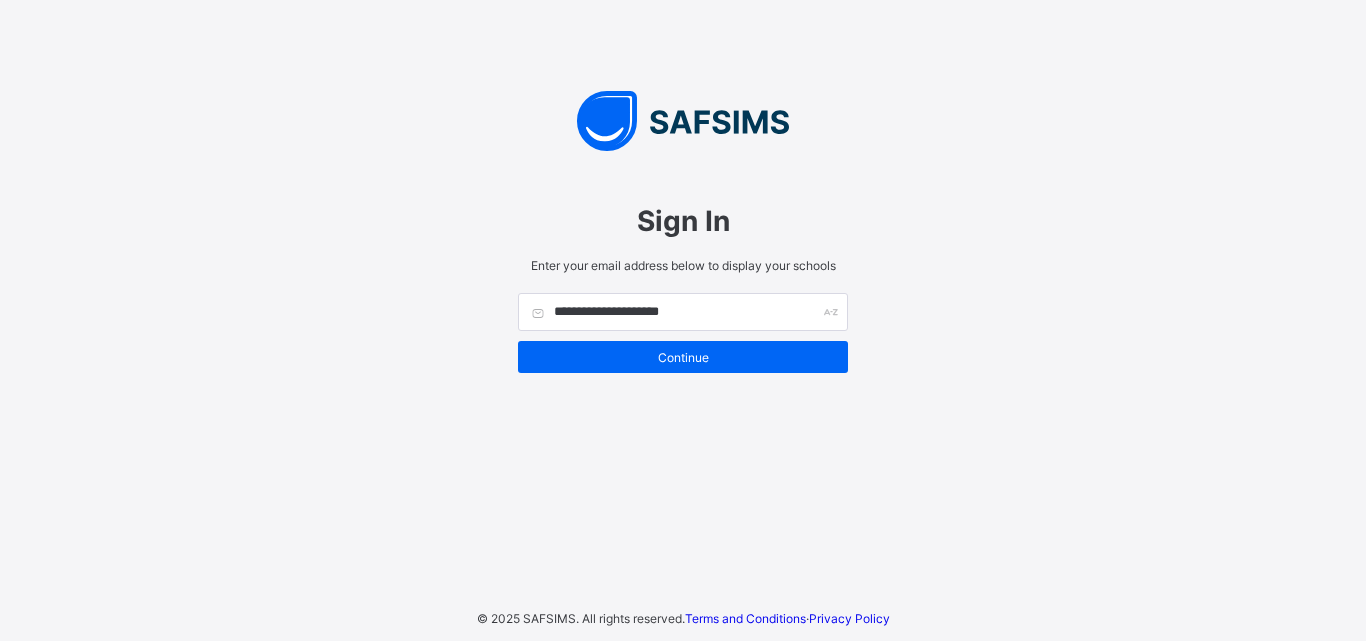 type on "**********" 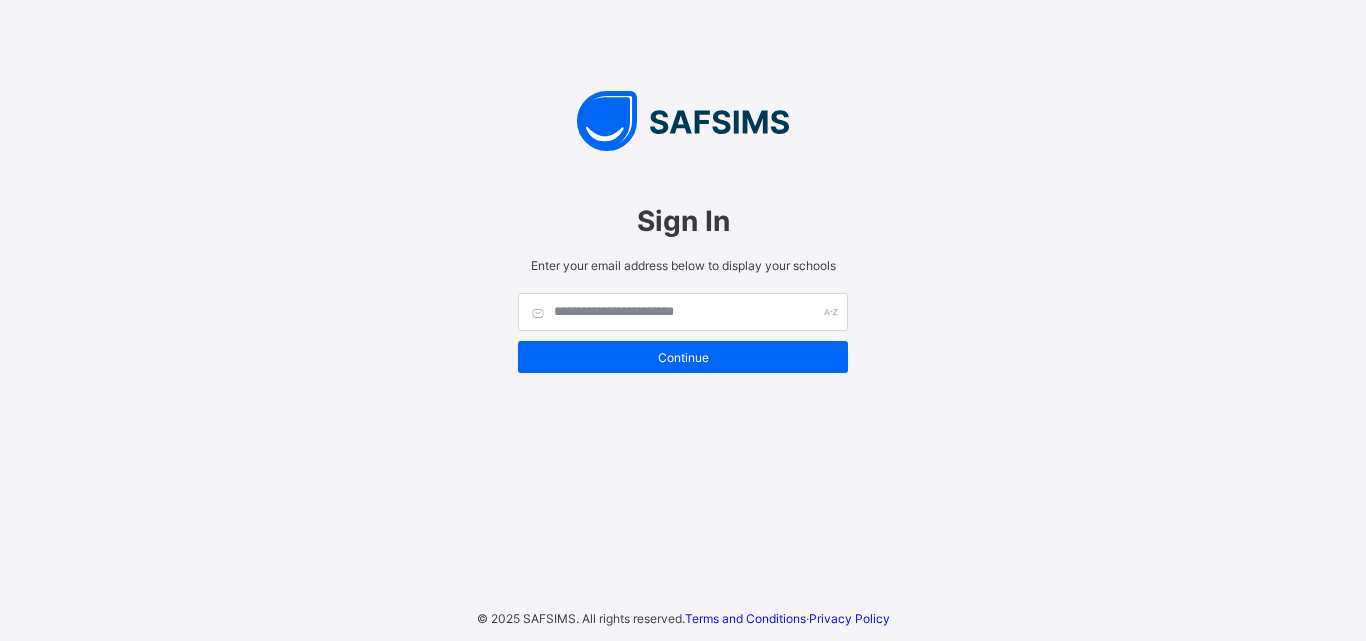 scroll, scrollTop: 0, scrollLeft: 0, axis: both 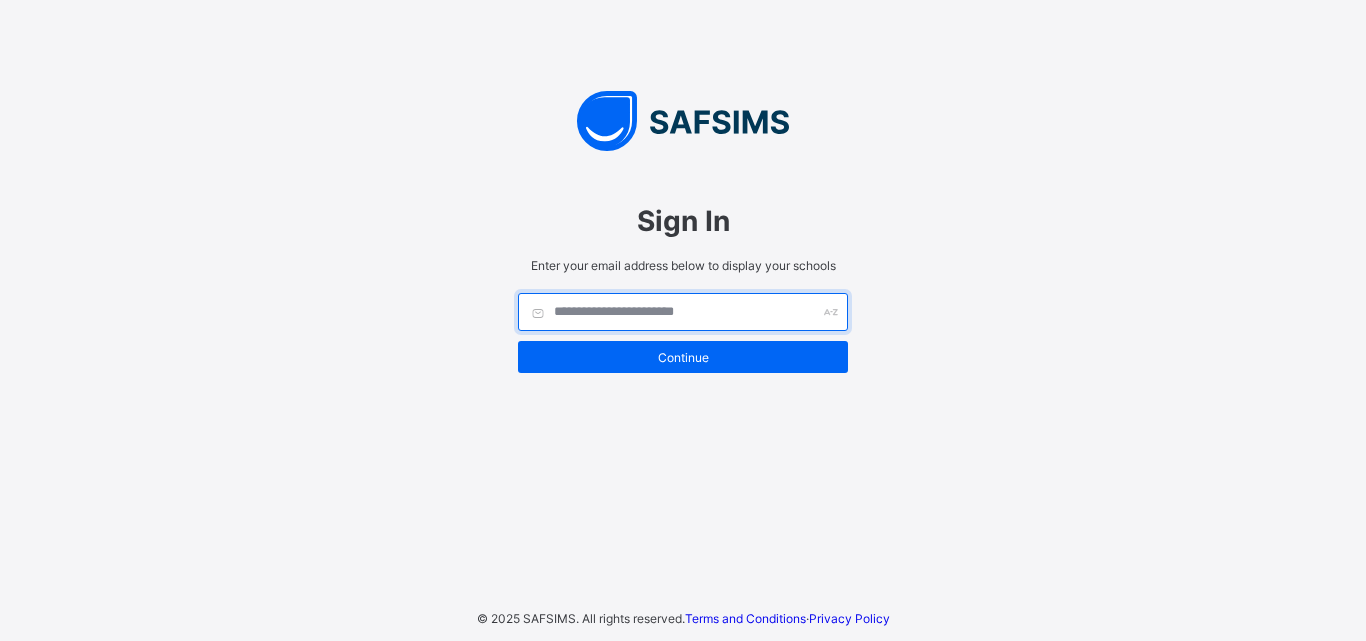 click at bounding box center [683, 312] 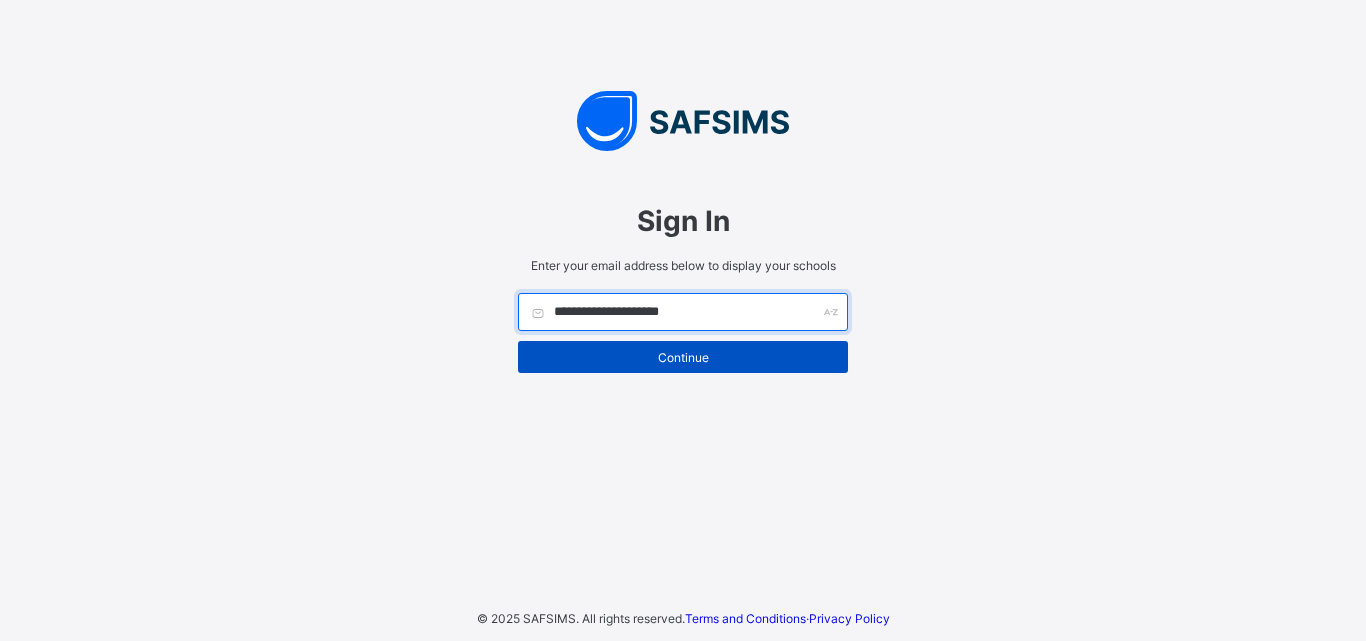 type on "**********" 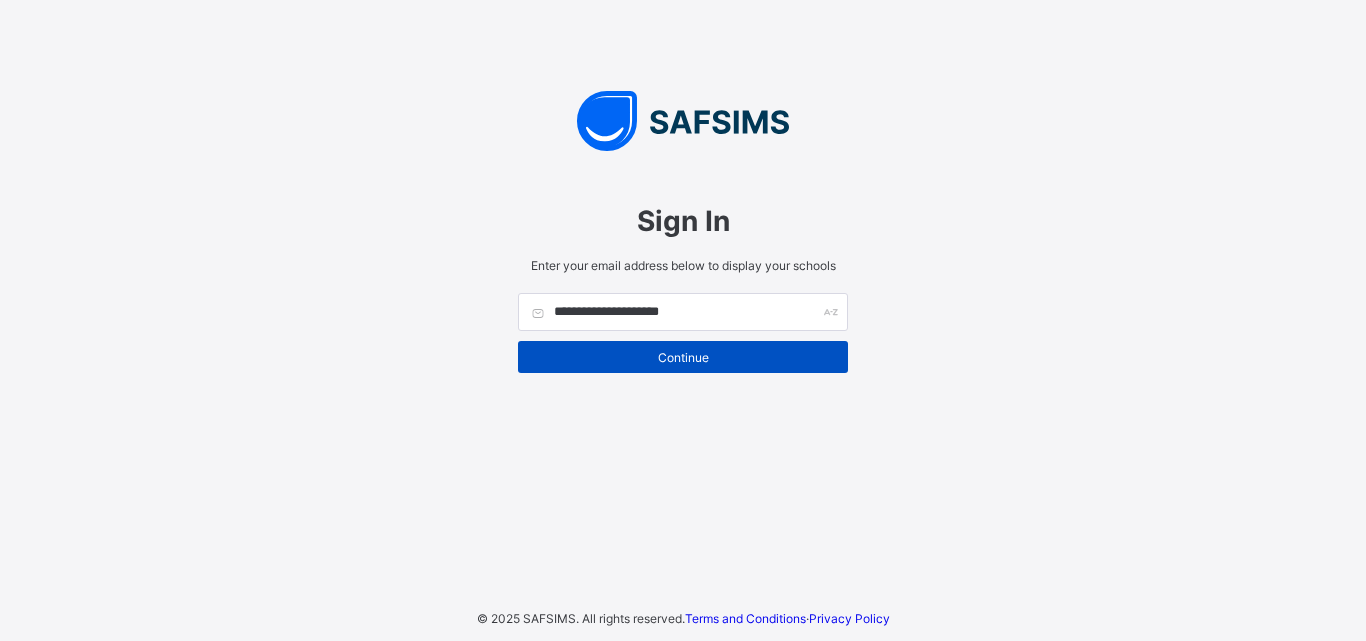 click on "Continue" at bounding box center [683, 357] 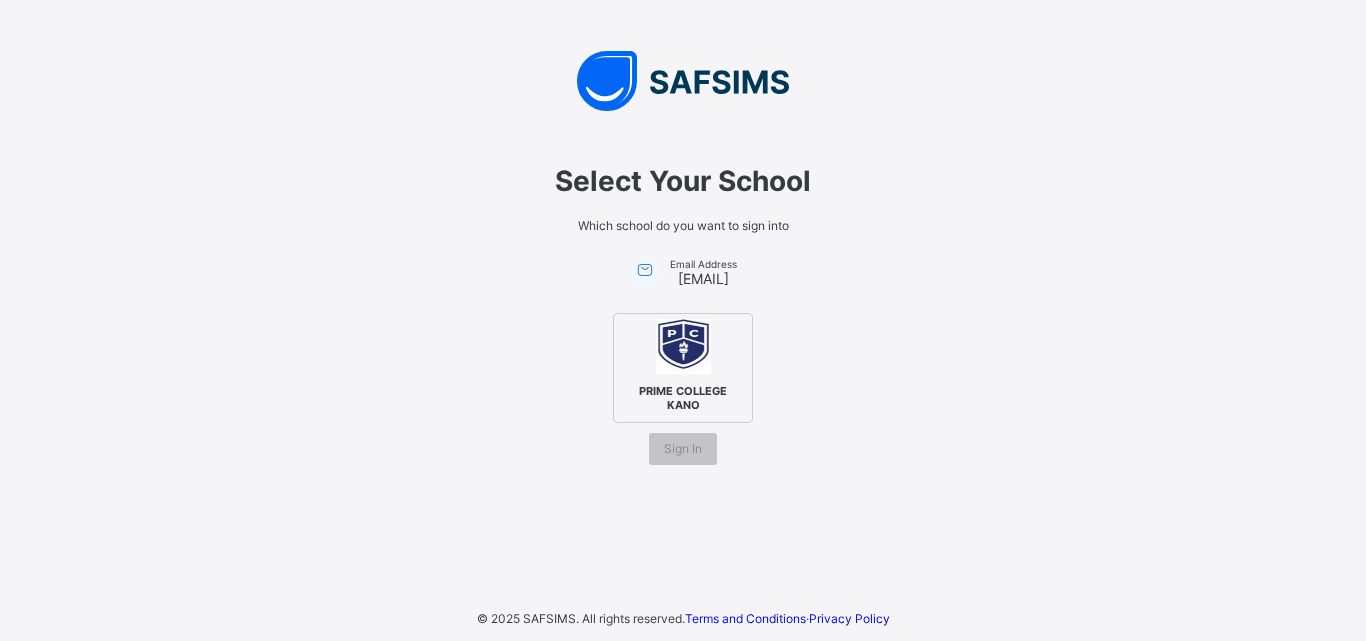 click at bounding box center [683, 346] 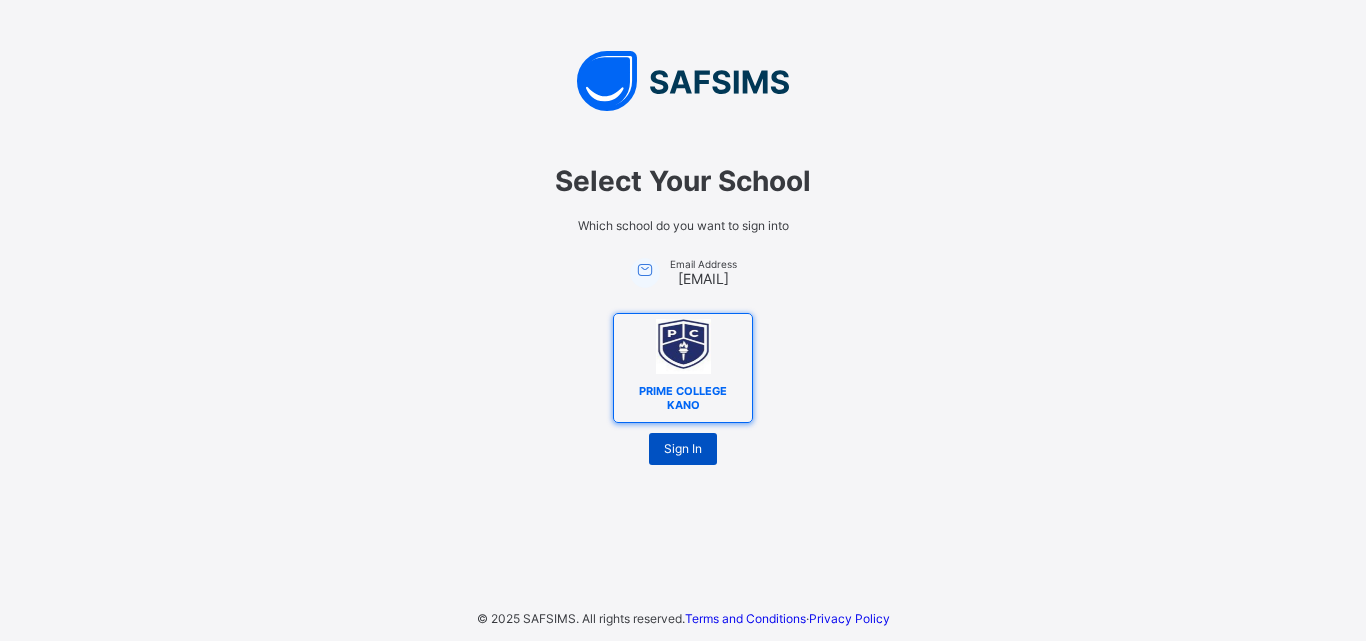 click on "Sign In" at bounding box center (683, 449) 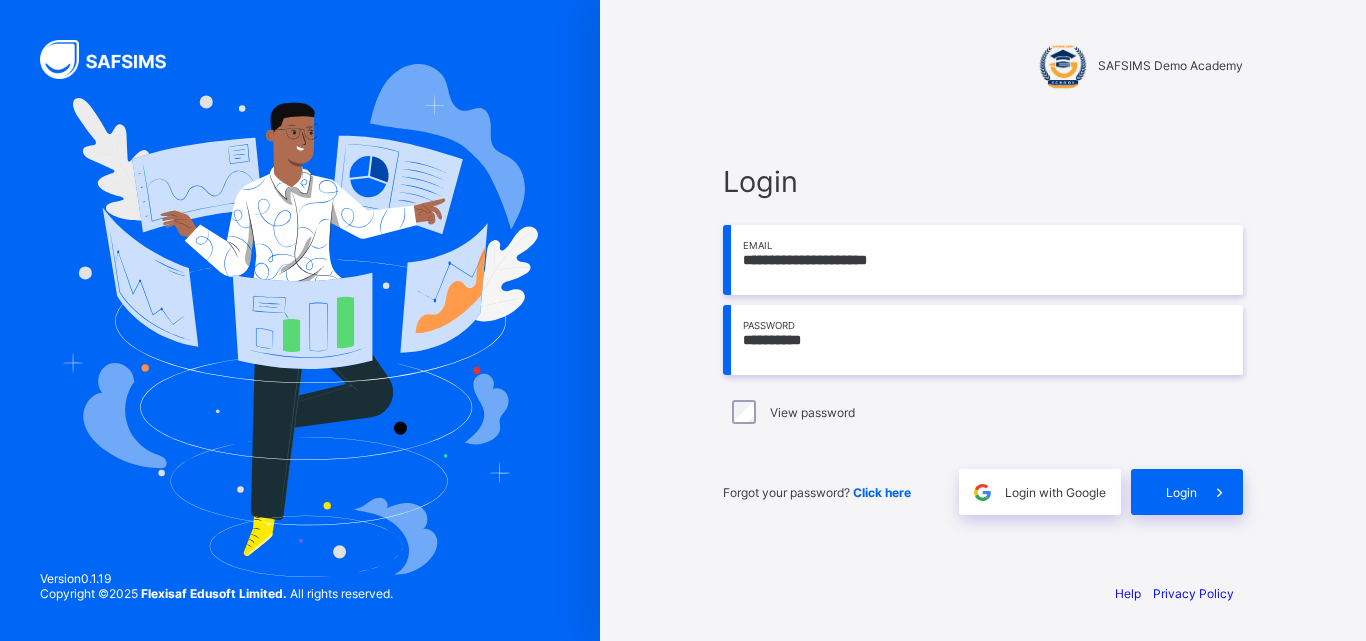 scroll, scrollTop: 0, scrollLeft: 0, axis: both 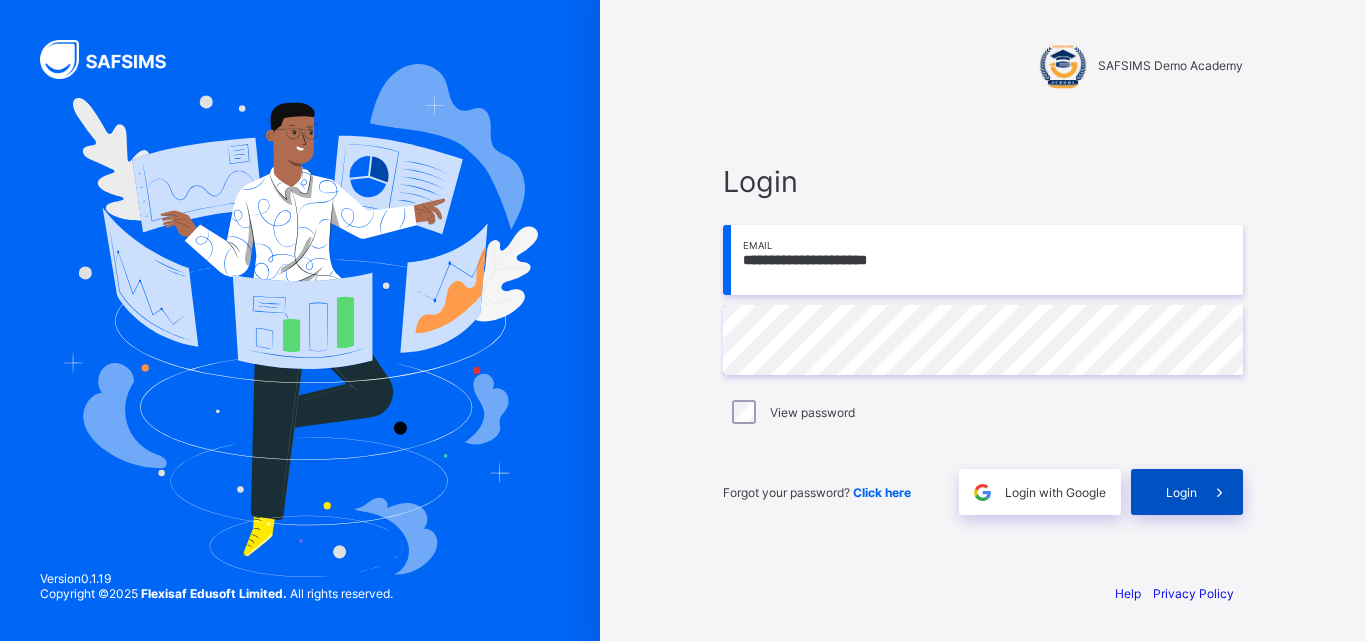 click on "Login" at bounding box center [1181, 492] 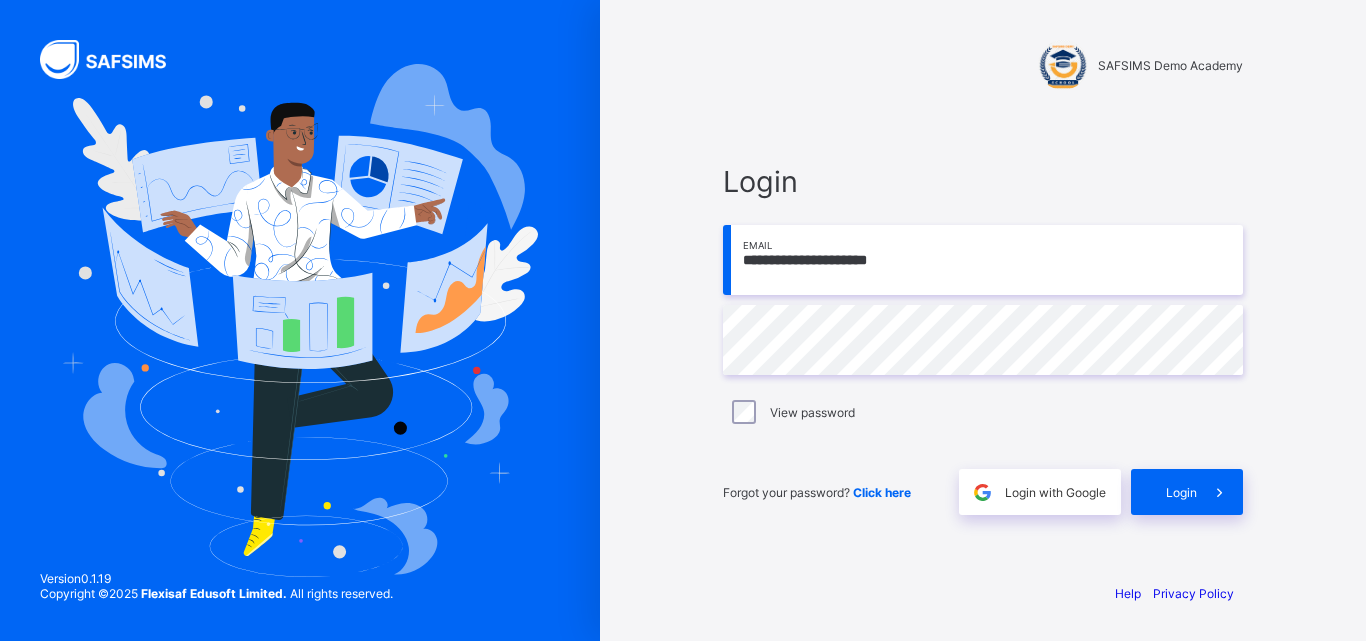 scroll, scrollTop: 0, scrollLeft: 0, axis: both 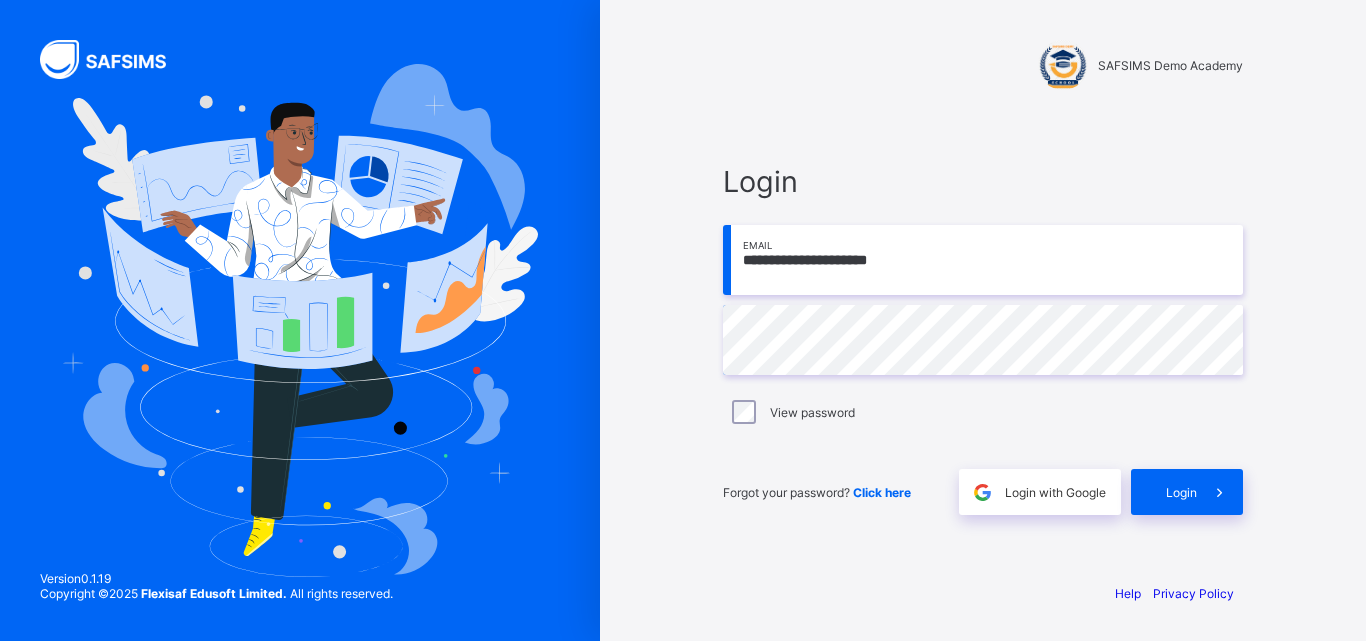 click on "Click here" at bounding box center (882, 492) 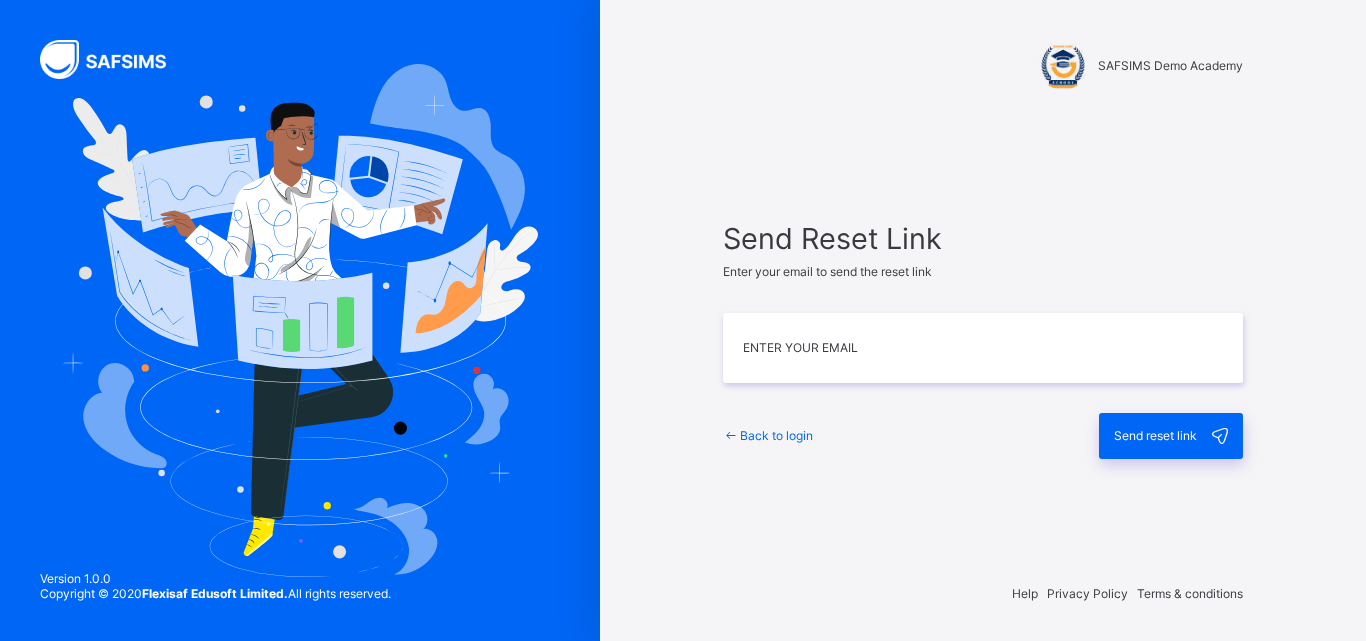 scroll, scrollTop: 0, scrollLeft: 0, axis: both 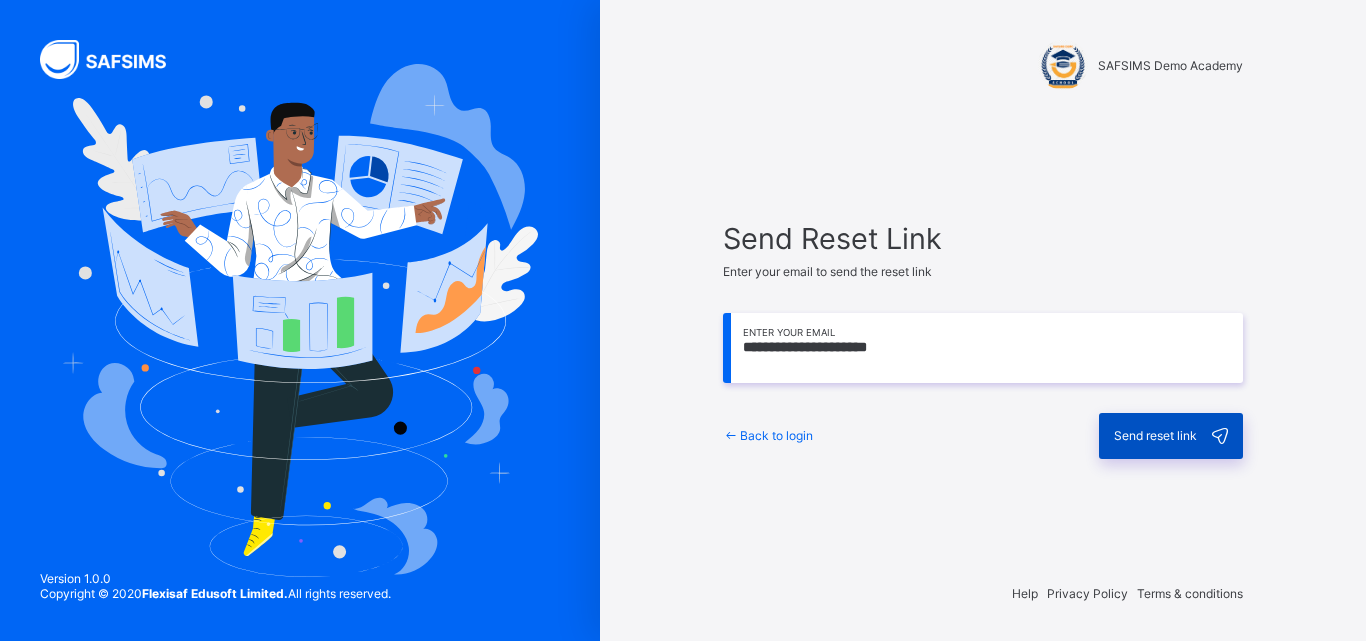 click on "Send reset link" at bounding box center [1155, 435] 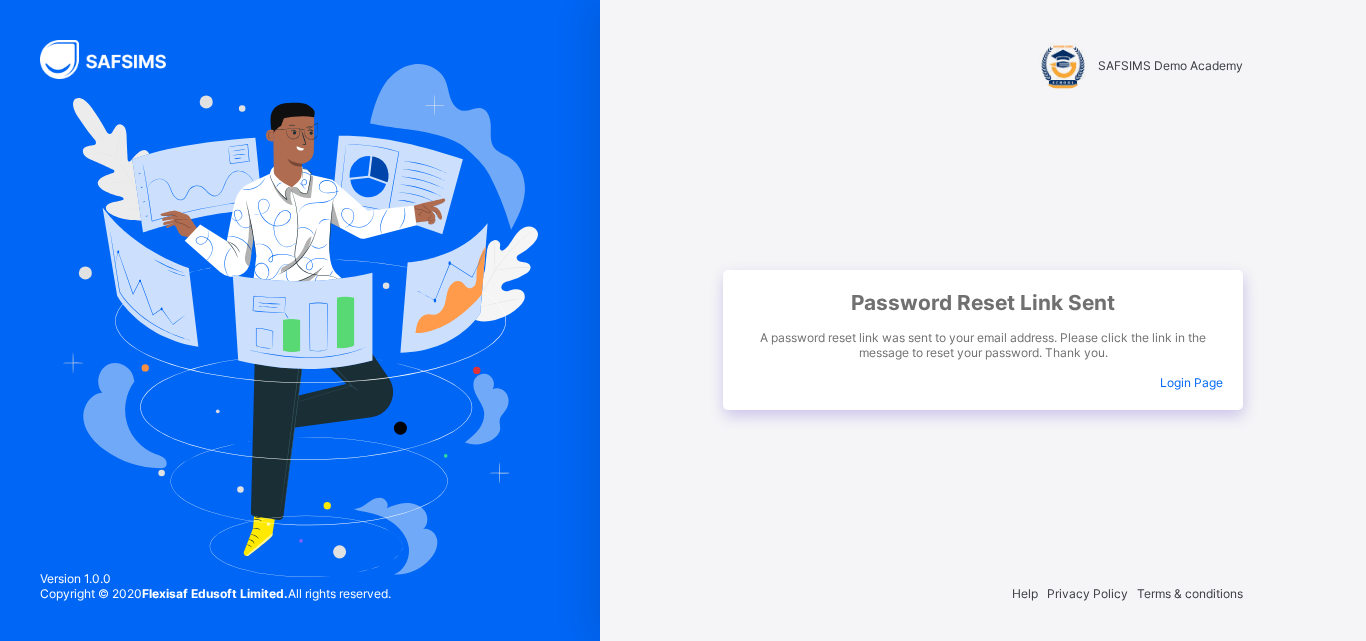 click on "Login Page" at bounding box center (1191, 382) 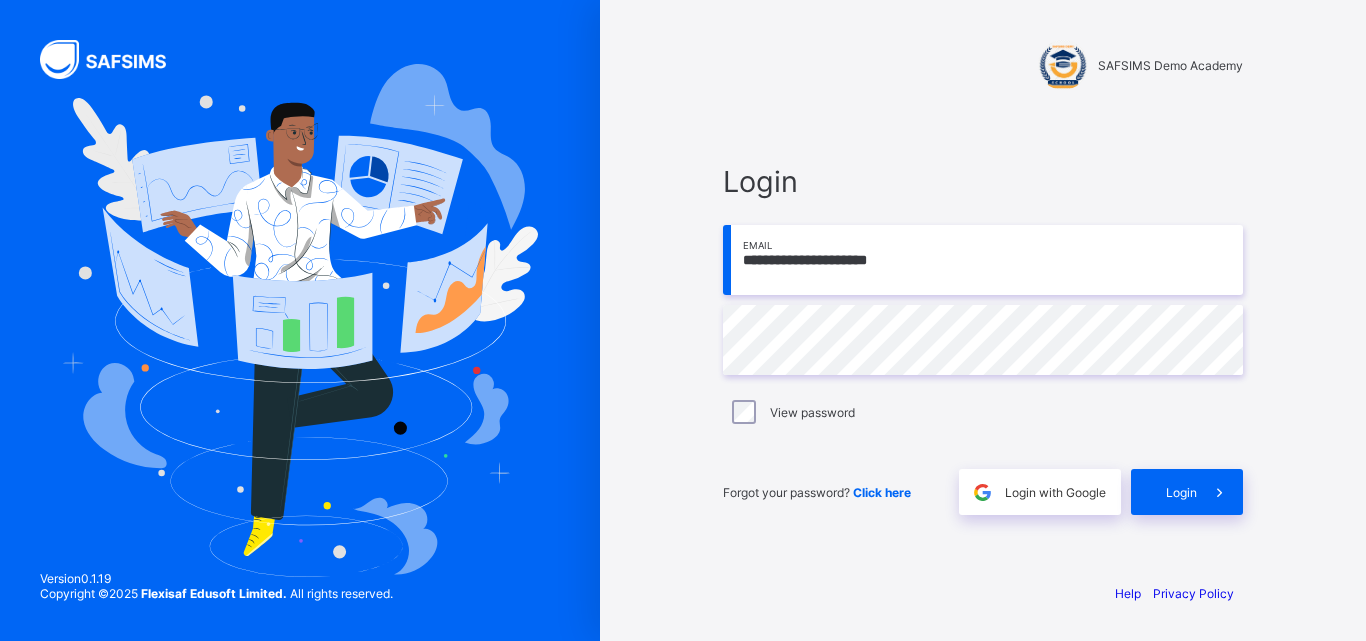 scroll, scrollTop: 0, scrollLeft: 0, axis: both 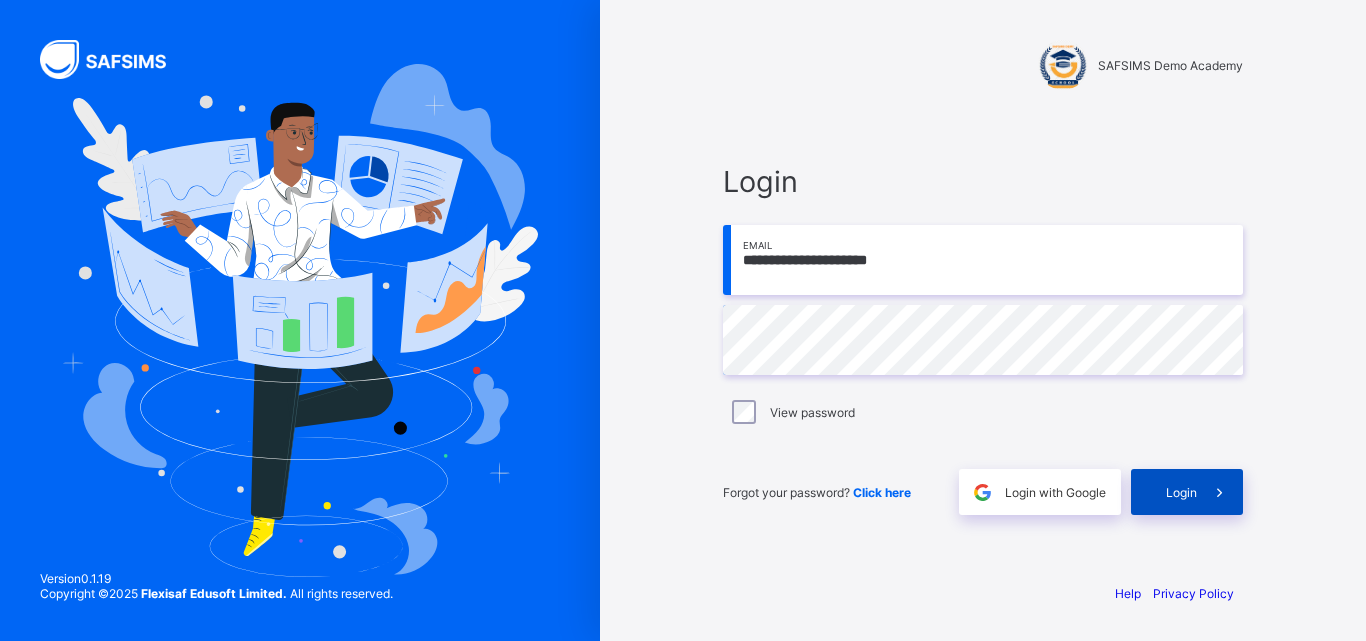 click on "Login" at bounding box center [1187, 492] 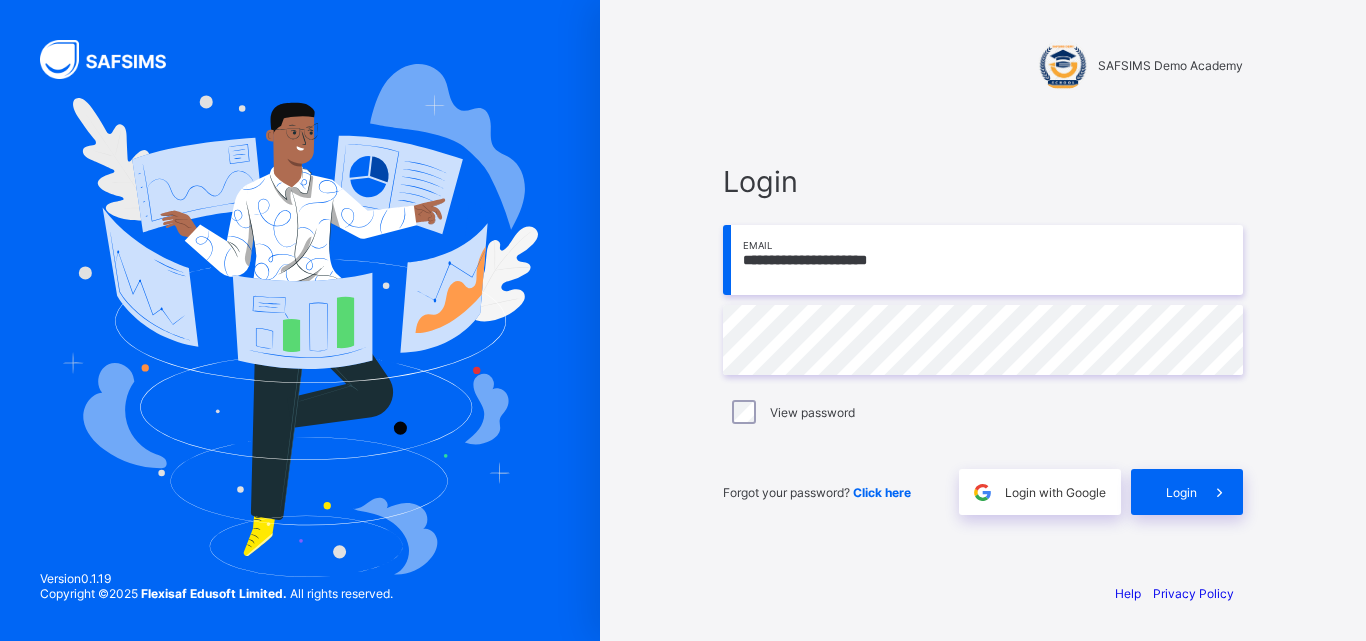 scroll, scrollTop: 0, scrollLeft: 0, axis: both 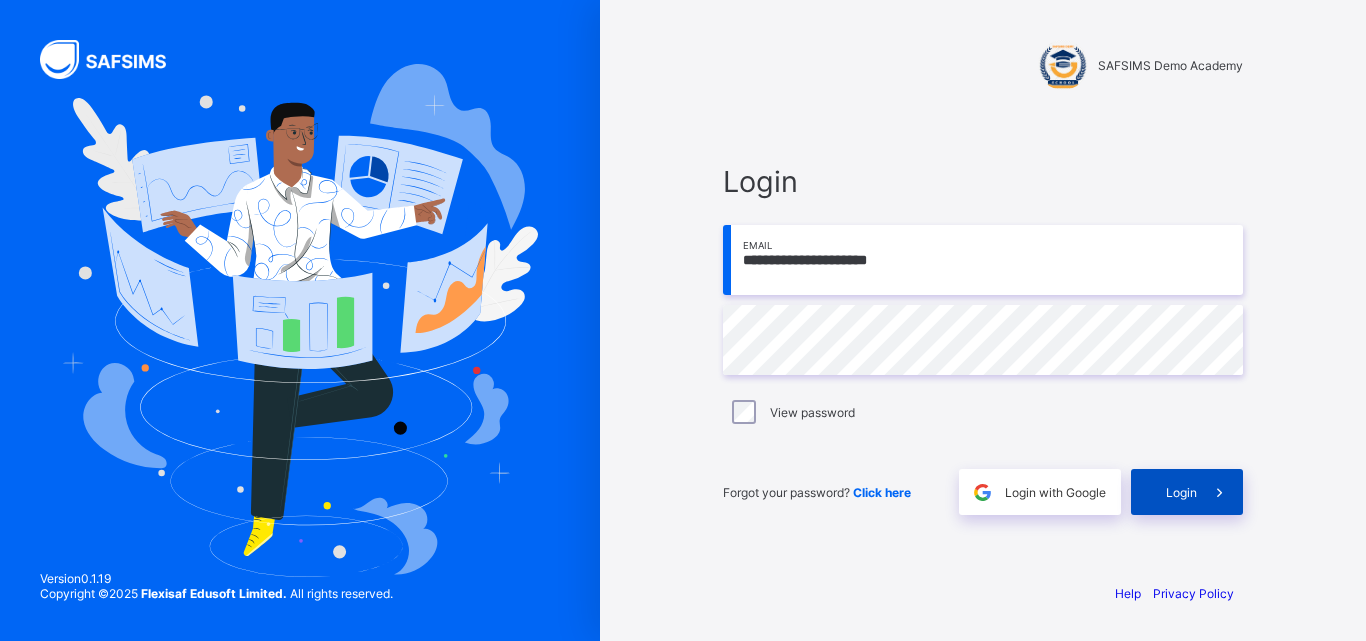click on "Login" at bounding box center (1187, 492) 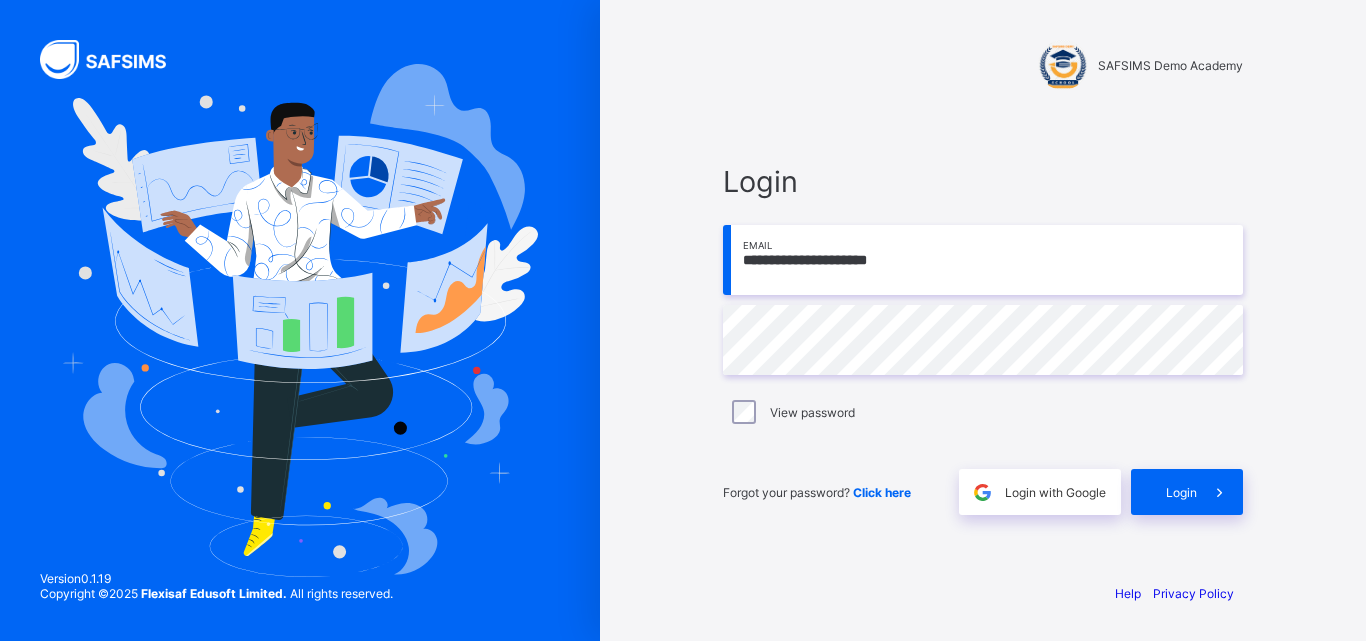 scroll, scrollTop: 0, scrollLeft: 0, axis: both 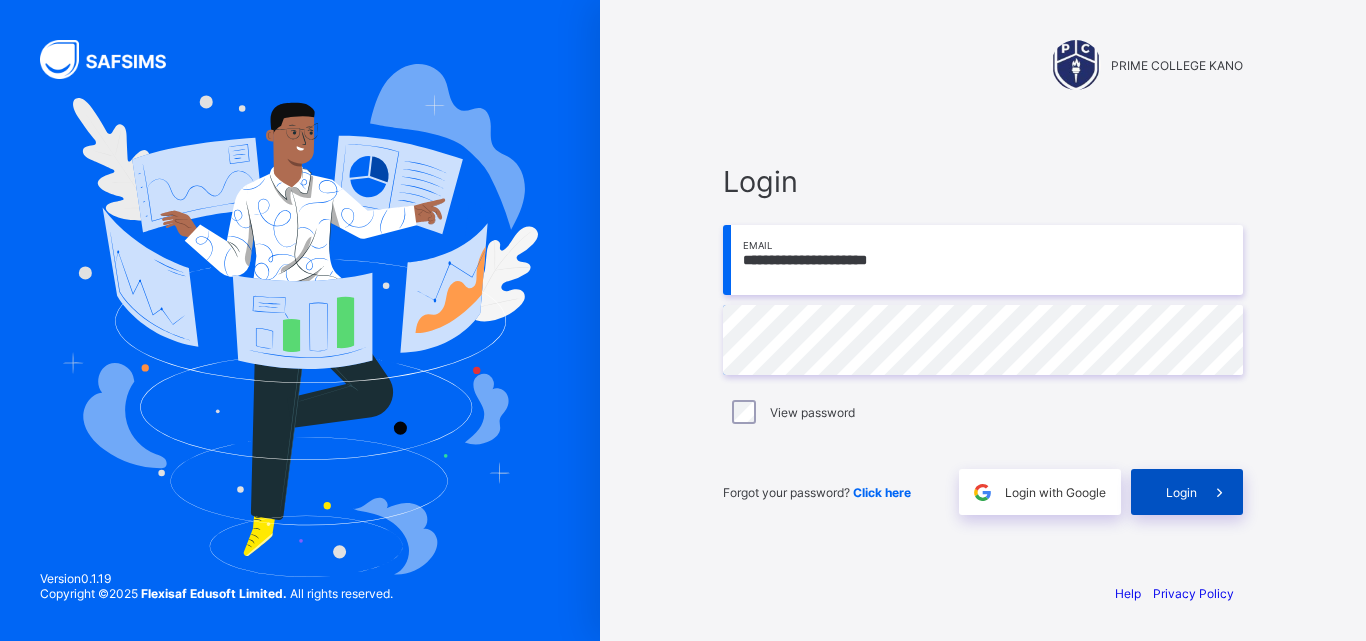 click on "Login" at bounding box center (1187, 492) 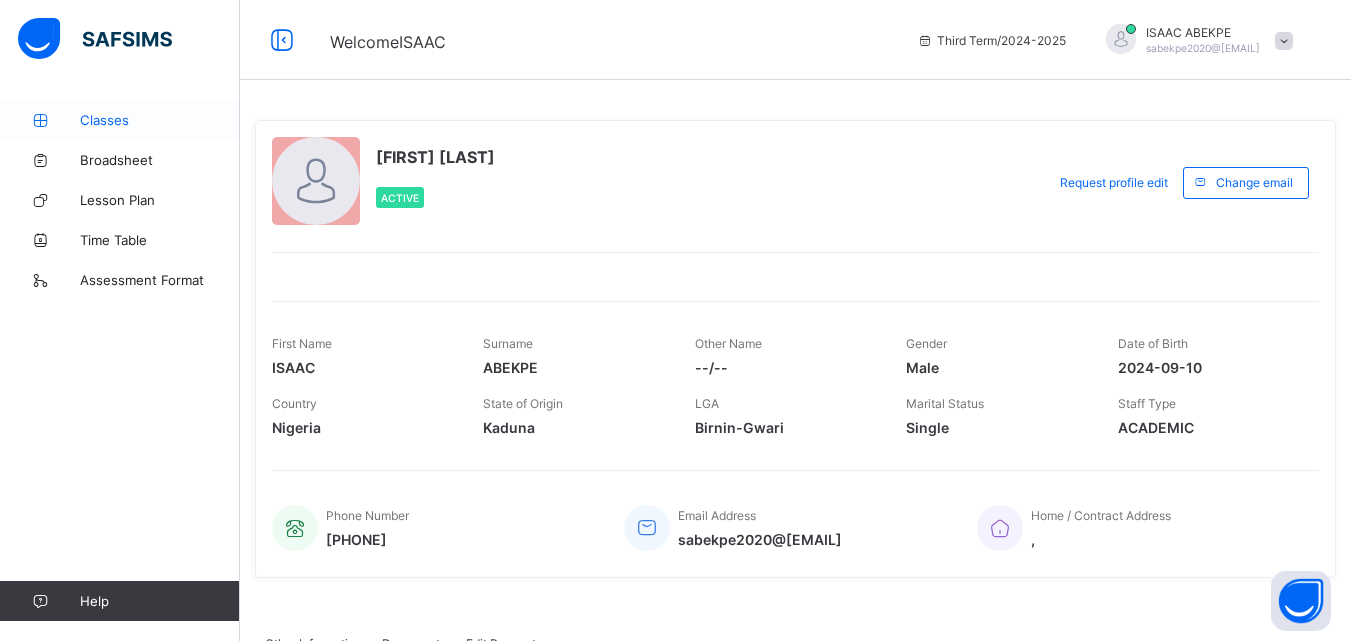 click on "Classes" at bounding box center [160, 120] 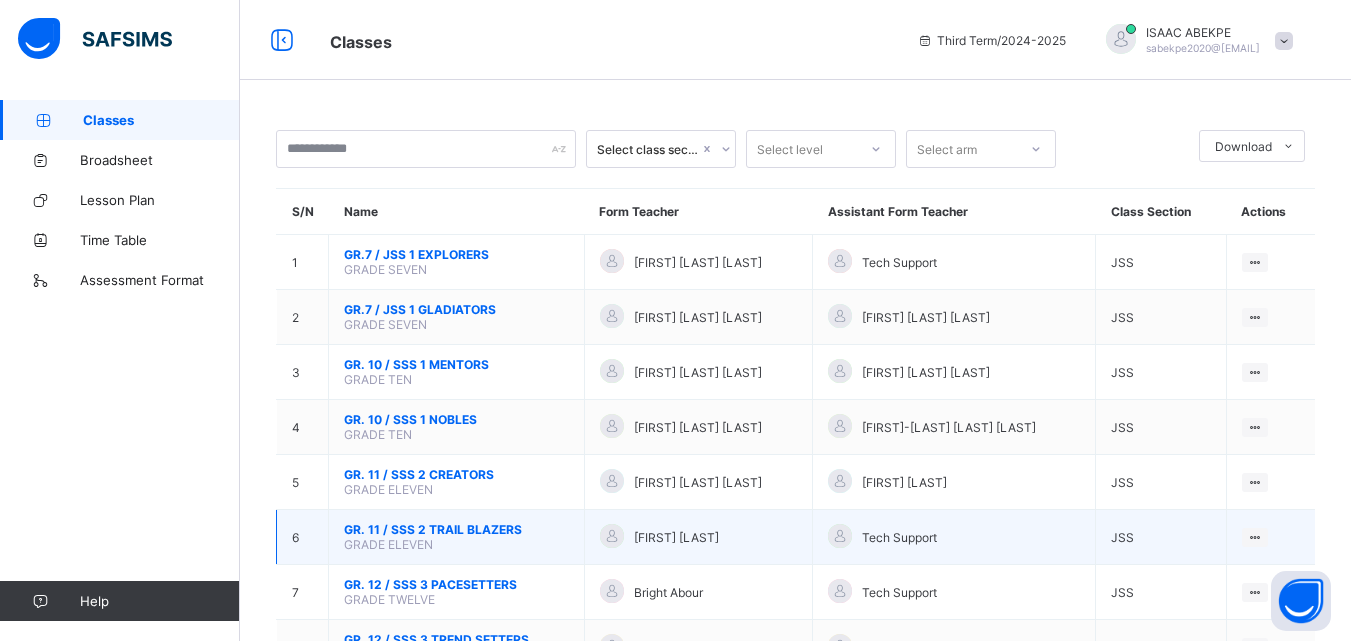 click on "GR. 11 / SSS 2   TRAIL BLAZERS" at bounding box center (456, 529) 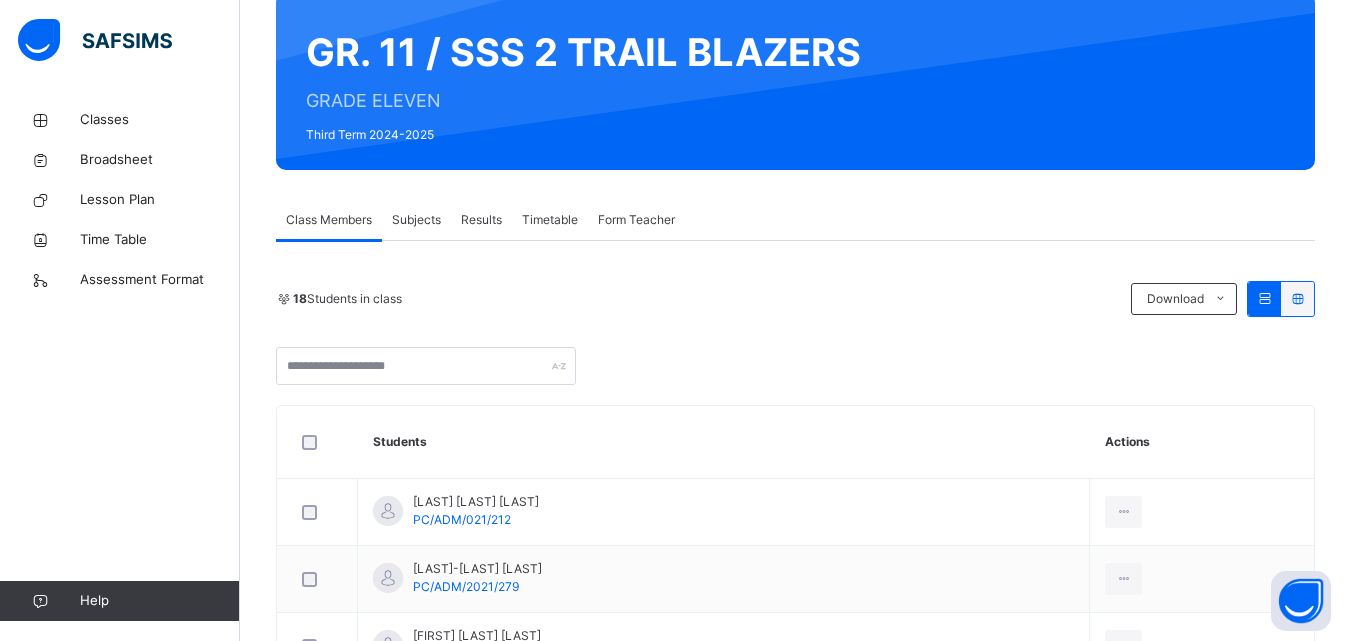 scroll, scrollTop: 80, scrollLeft: 0, axis: vertical 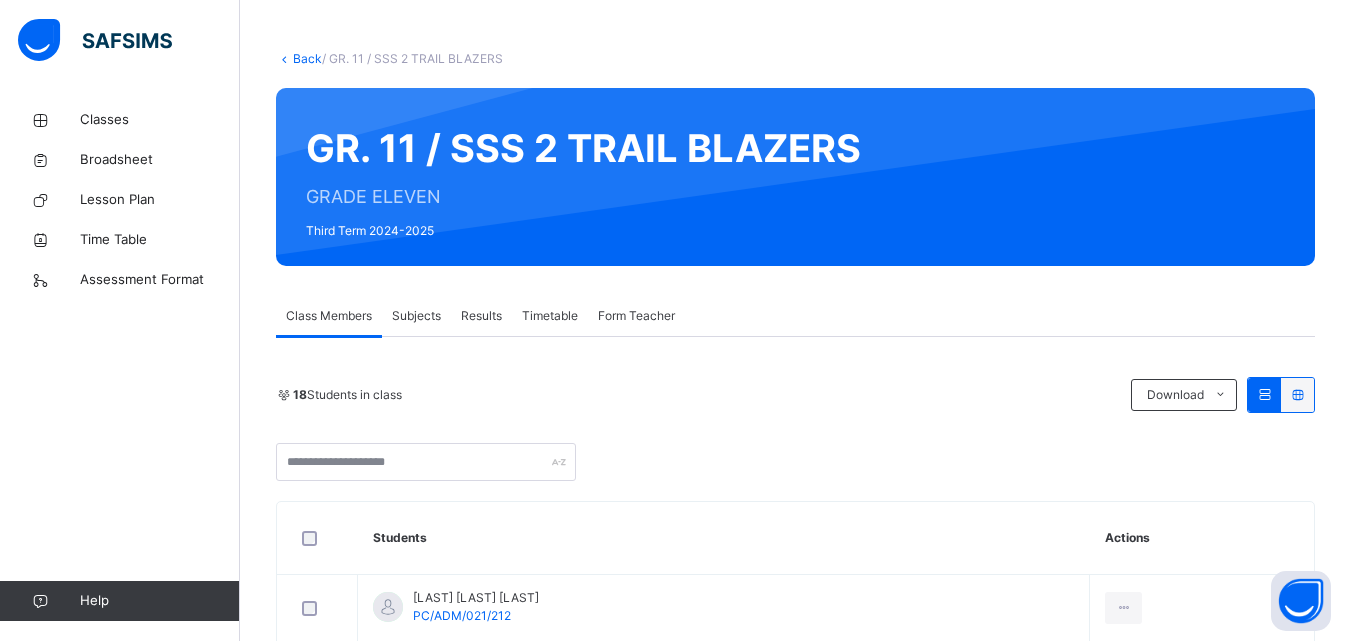 click at bounding box center (1264, 394) 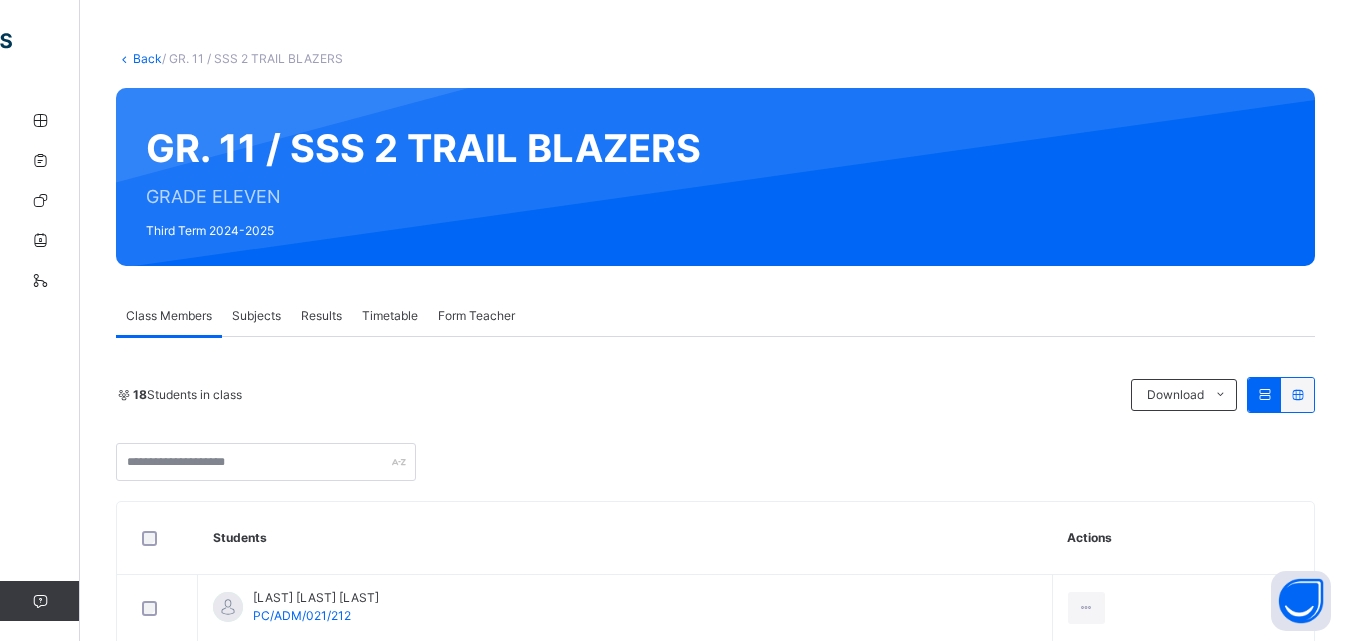 click on "Back" at bounding box center [147, 58] 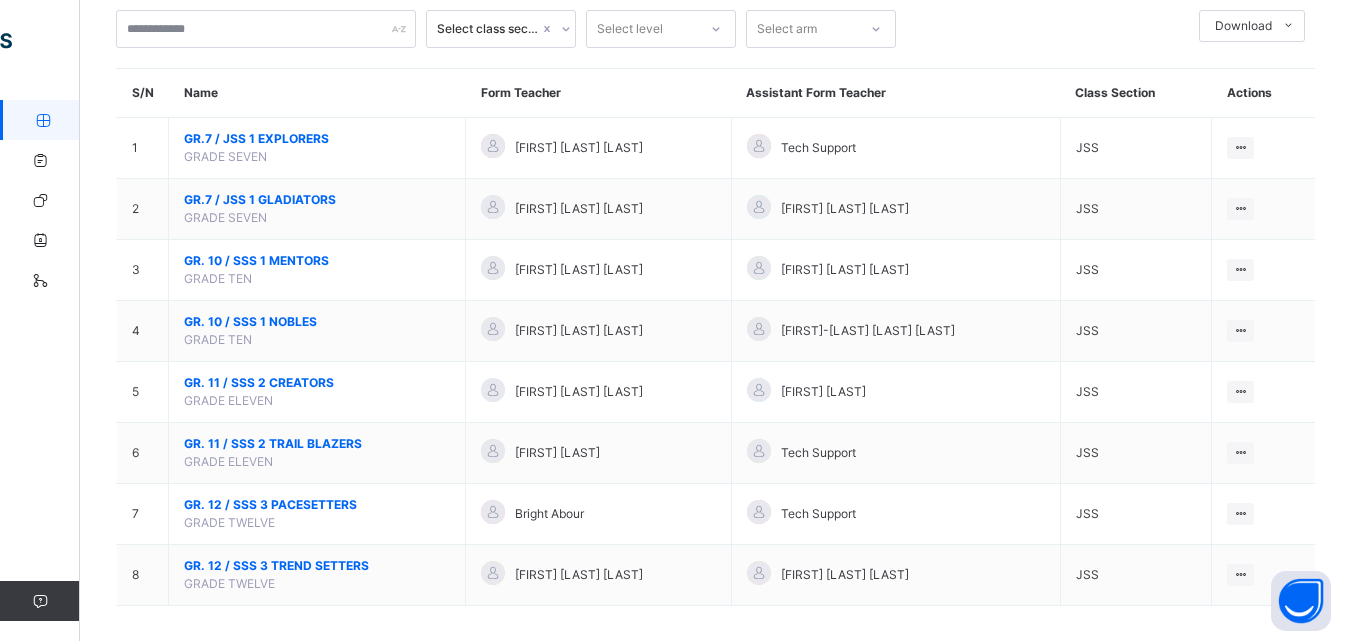 scroll, scrollTop: 135, scrollLeft: 0, axis: vertical 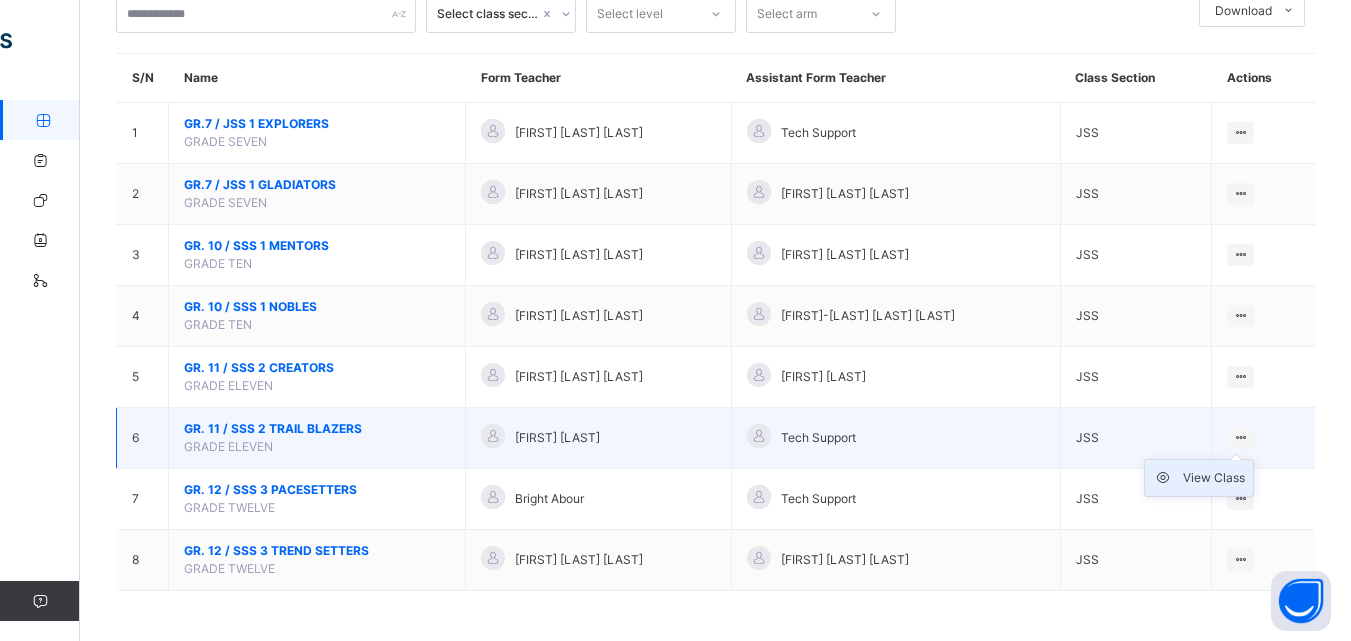 click on "View Class" at bounding box center (1214, 478) 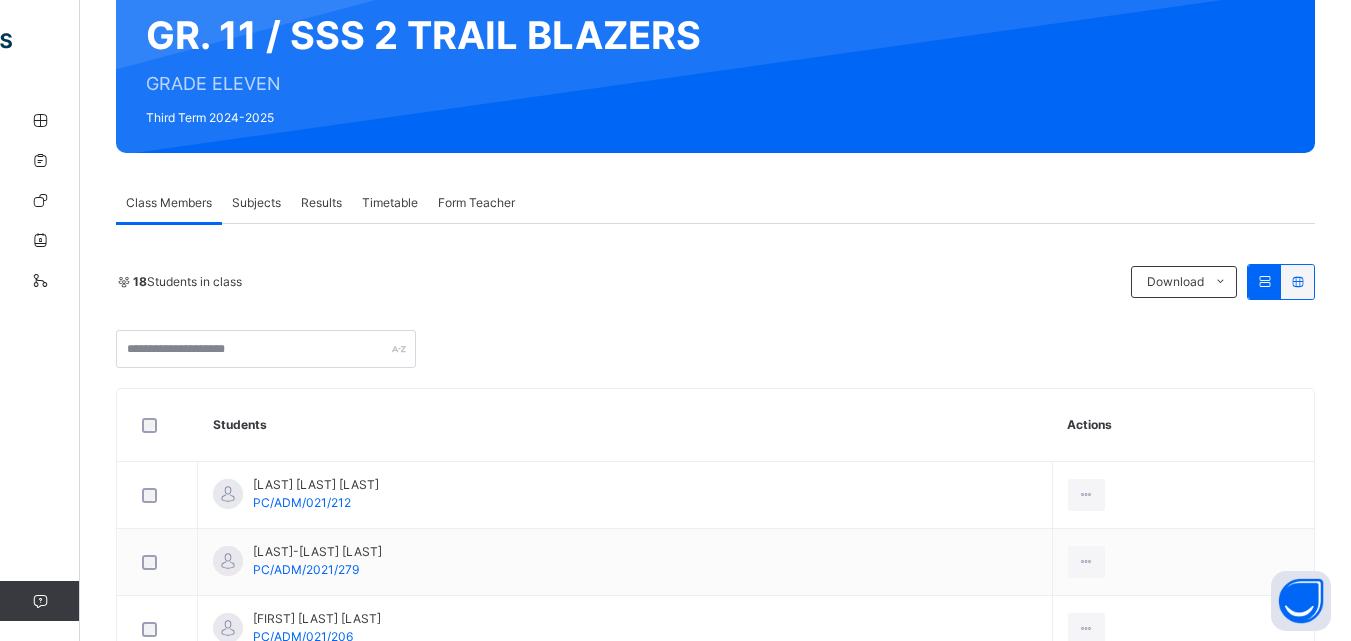 scroll, scrollTop: 120, scrollLeft: 0, axis: vertical 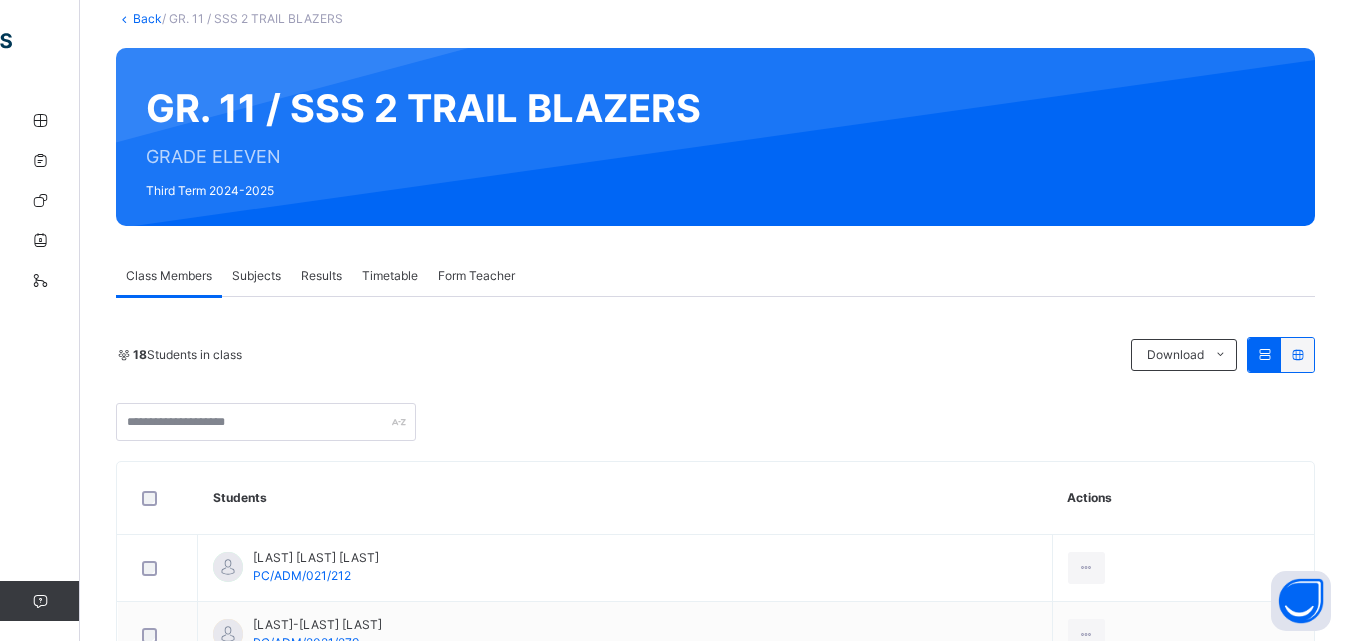 click at bounding box center (1264, 354) 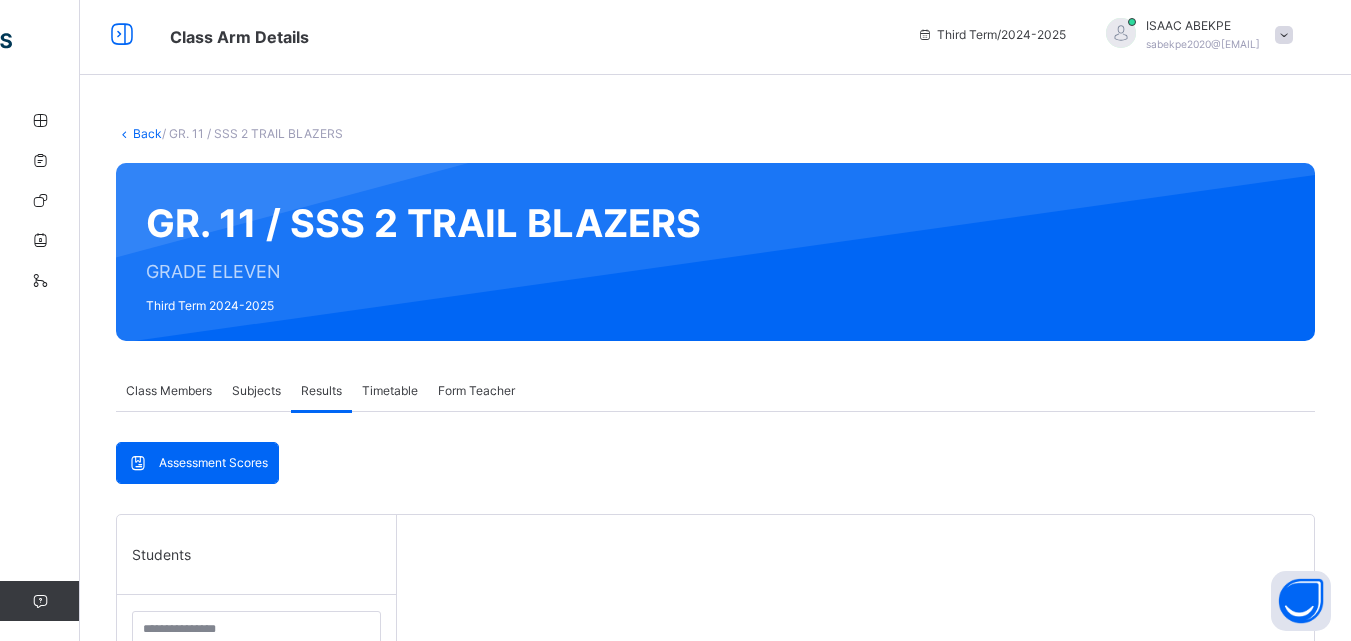 scroll, scrollTop: 0, scrollLeft: 0, axis: both 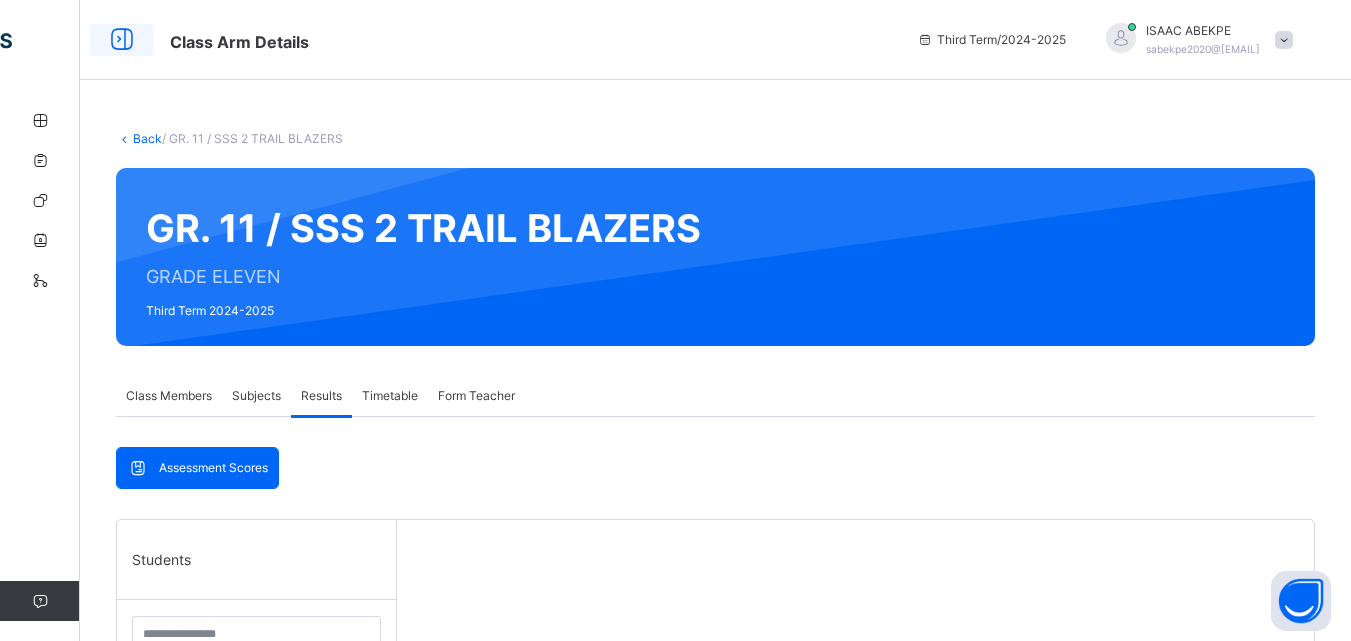 click at bounding box center [122, 40] 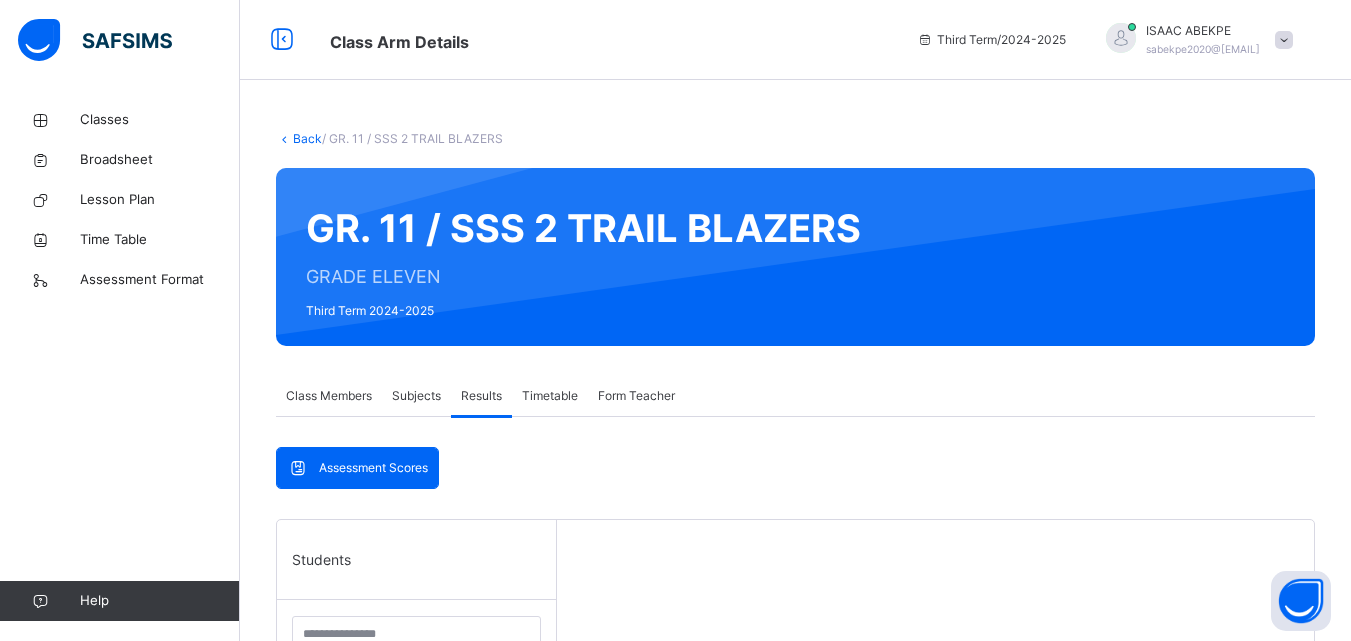 click at bounding box center (1284, 40) 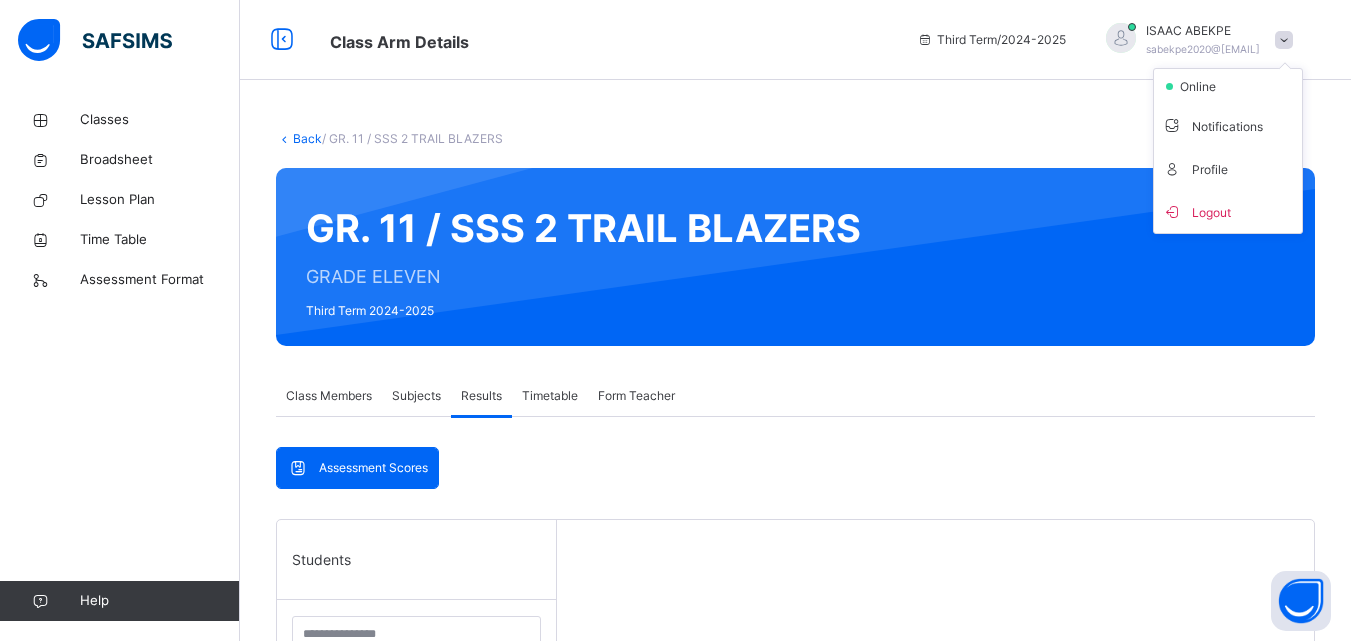 click on "Back / GR. 11 / SSS 2 TRAIL BLAZERS GR. 11 / SSS 2 TRAIL BLAZERS GRADE ELEVEN Third Term 2024-2025 Class Members Subjects Results Timetable Form Teacher Results More Options 18 Students in class Download Pdf Report Excel Report PRIME COLLEGE KANO Date: 3rd [MONTH] 2025, [TIME] Class Members Class: GR. 11 / SSS 2 TRAIL BLAZERS Total no. of Students: 18 Term: Third Term Session: 2024-2025 S/NO Admission No. Last Name First Name Other Name 1 PC/ADM/021/212 [LAST] [LAST] [LAST] 2 PC/ADM/2021/279 [LAST] [LAST] [LAST] 3 PC/ADM/021/206 [LAST] [FIRST] [LAST] 4 PC/ADM/021/156 [LAST] [FIRST] [LAST] 5 PC/ADM/021/151 [LAST] [FIRST] [LAST] 6 PC/ADM/021/208 [LAST] [FIRST] [LAST] 7 PC/ADM/2023/358 [LAST] [FIRST] [LAST] 8 PC/ADM/2023/463 [LAST] [LAST] [LAST] 9 PC/ADM/021/143 [LAST] [FIRST] [LAST] 10 PC/ADM/021/179 [LAST] [FIRST] [LAST] 11 PC/ADM/2023/357 [LAST] [FIRST] [LAST] 12 PC/ADM/019/120 [LAST] [FIRST] [LAST] 13 PC/ADM/021/171 [LAST] [FIRST] [LAST] 14 PC/ADM/021/166 [LAST] [FIRST] [LAST] 15 PC/ADM/2024/473 [LAST] [LAST] [LAST]" at bounding box center (795, 661) 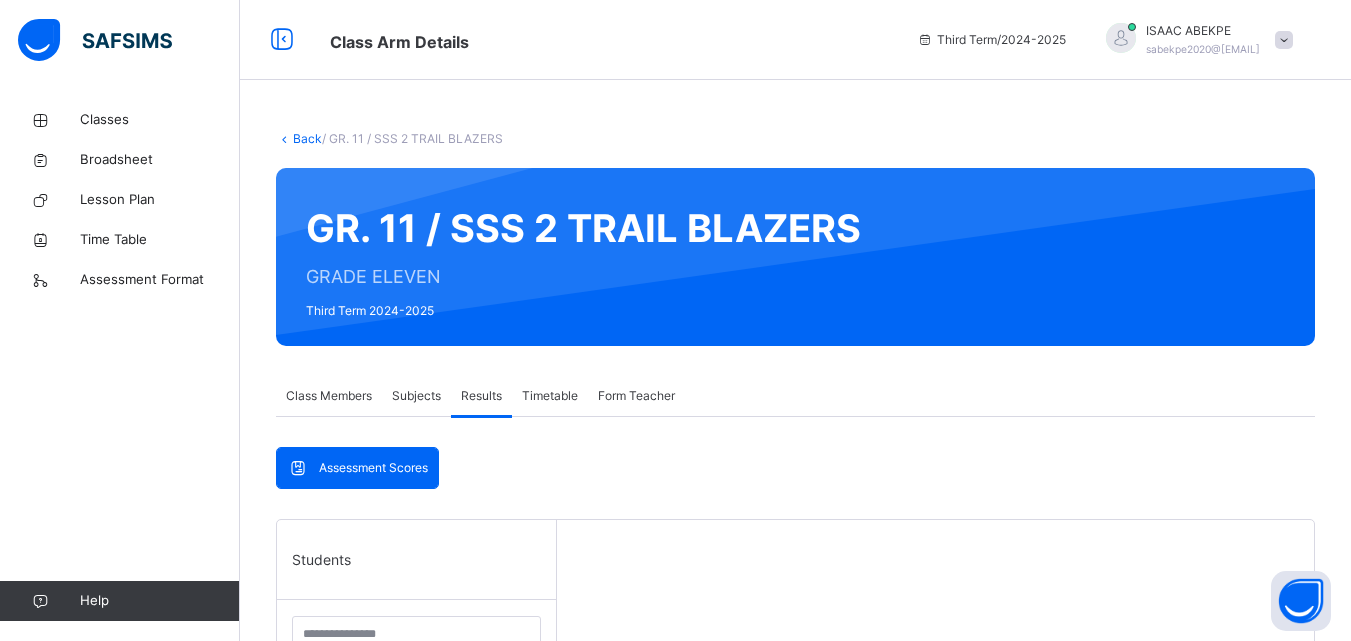 click on "Assessment Scores" at bounding box center [373, 468] 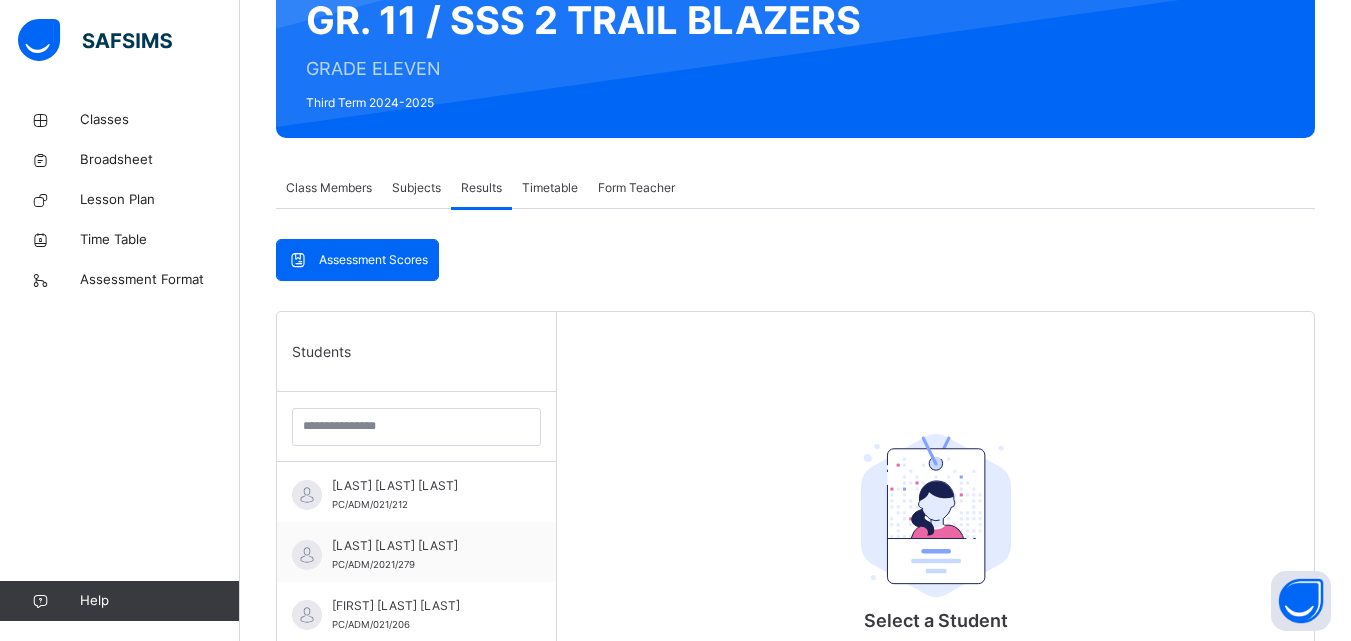scroll, scrollTop: 0, scrollLeft: 0, axis: both 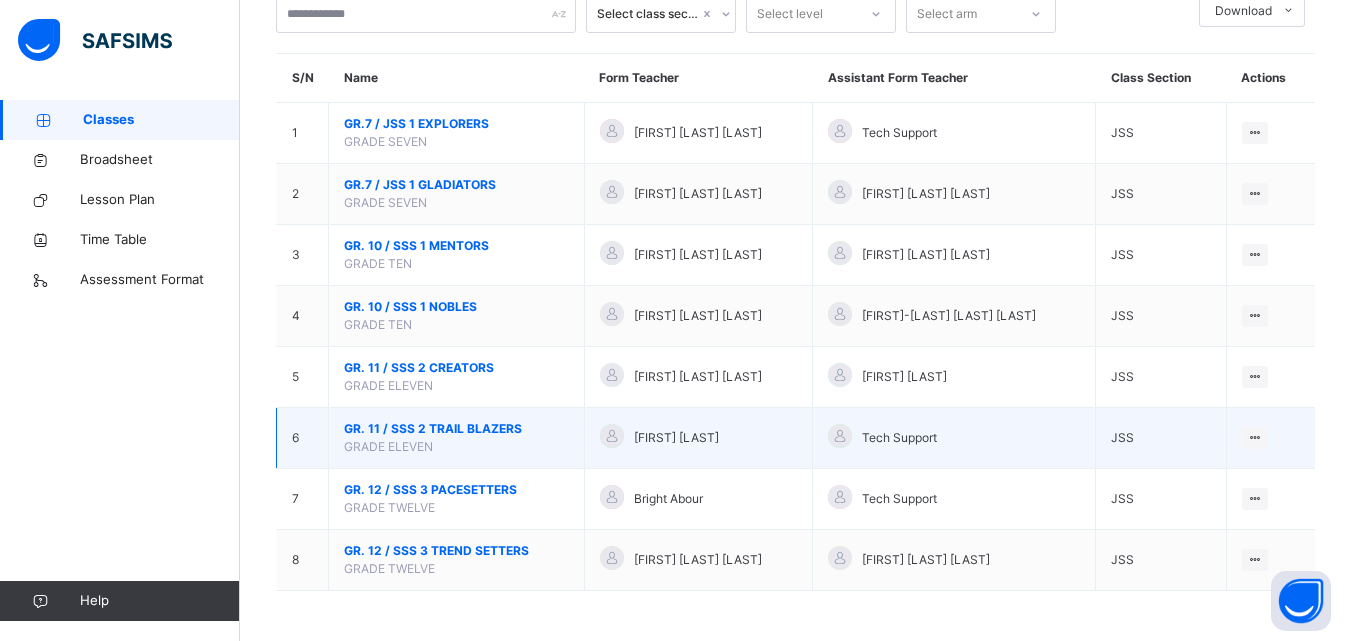click on "GR. 11 / SSS 2   TRAIL BLAZERS" at bounding box center [456, 429] 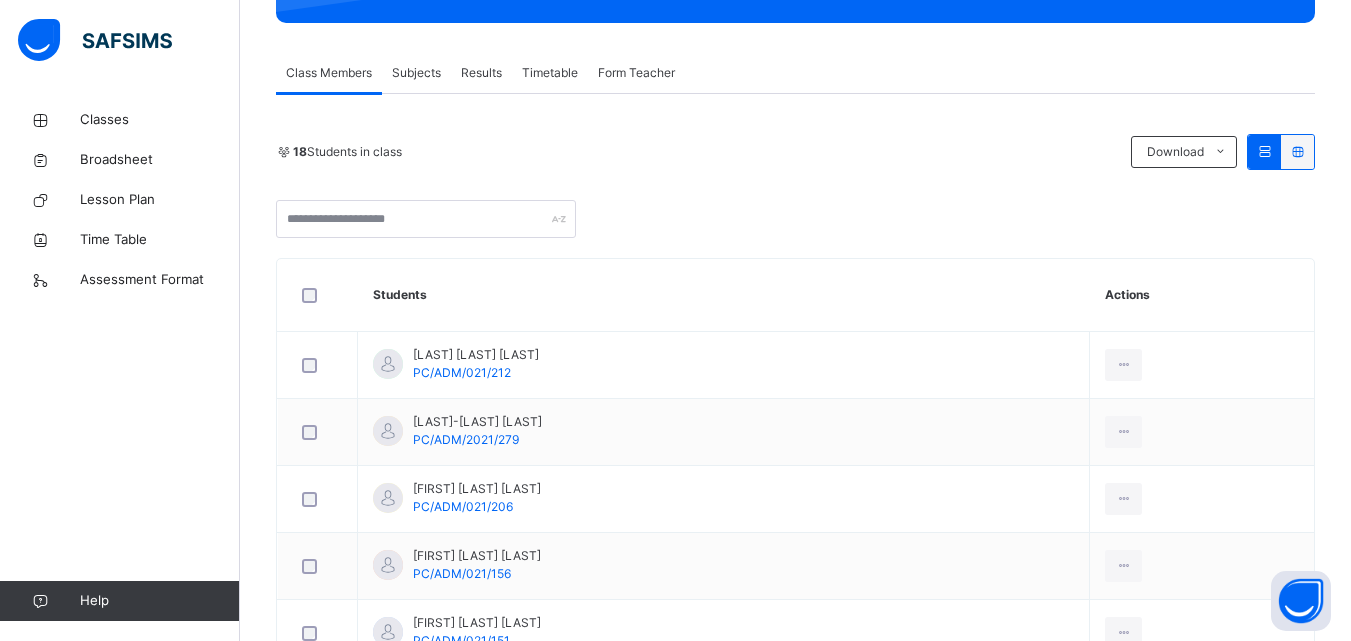 scroll, scrollTop: 320, scrollLeft: 0, axis: vertical 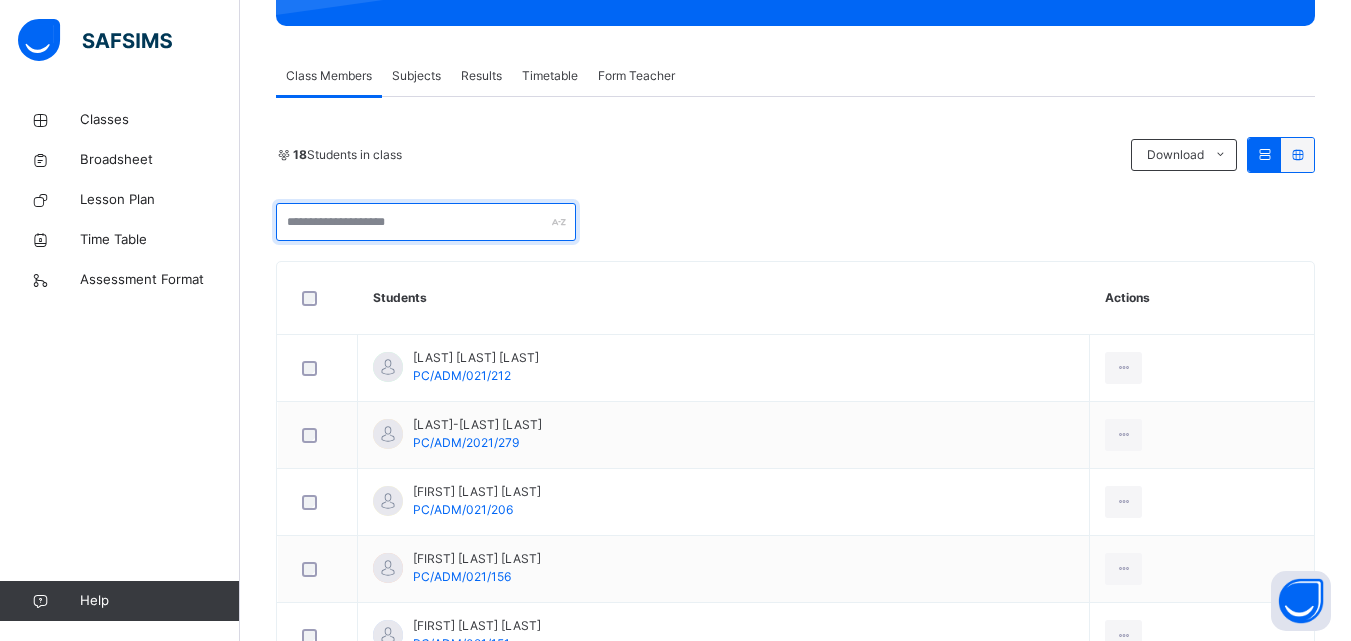click at bounding box center [426, 222] 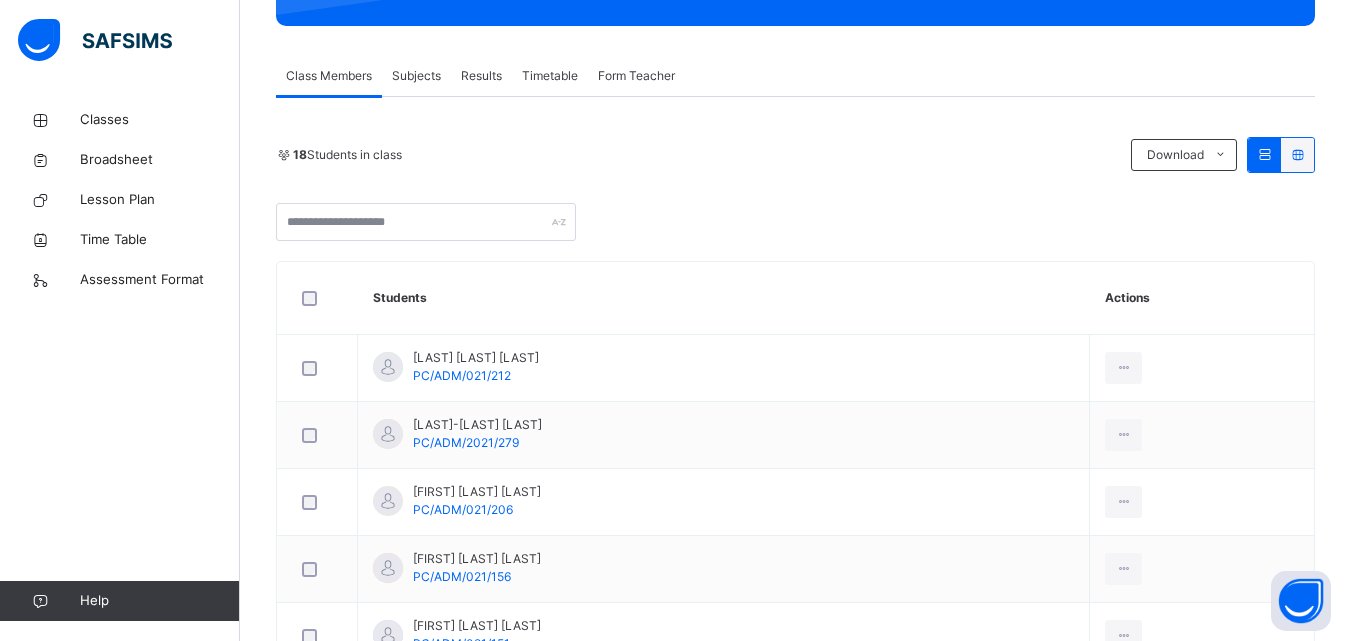 click at bounding box center [795, 222] 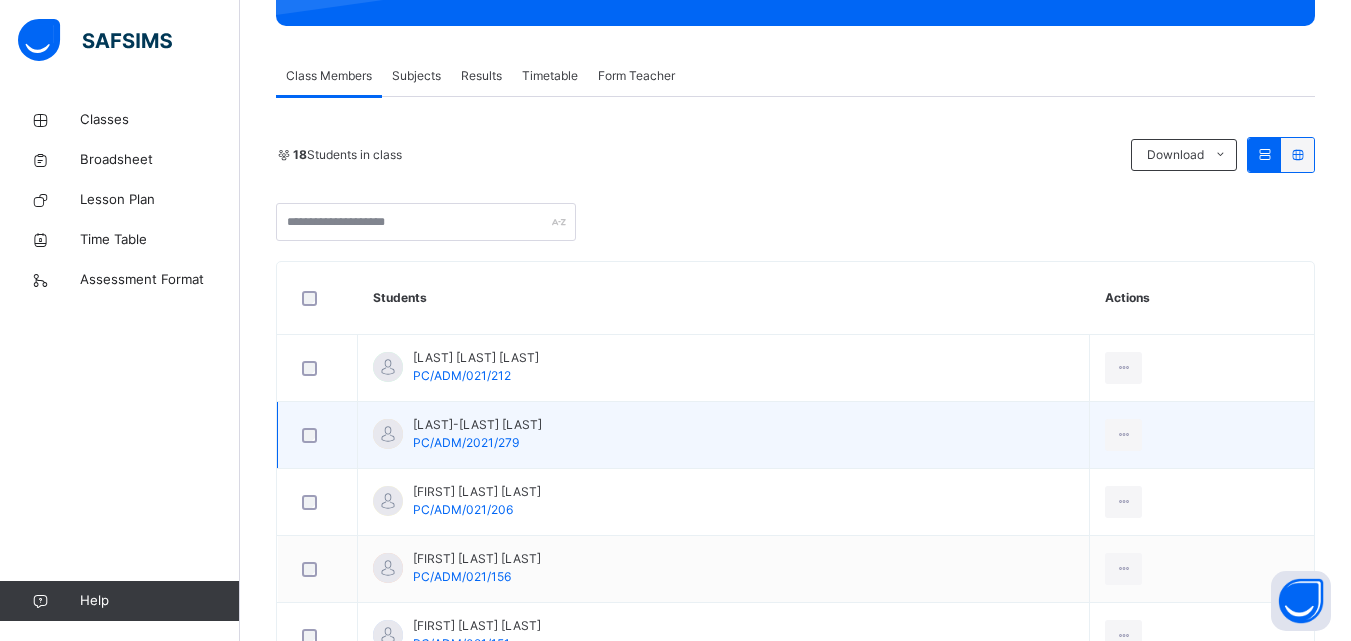 drag, startPoint x: 1309, startPoint y: 153, endPoint x: 695, endPoint y: 404, distance: 663.3227 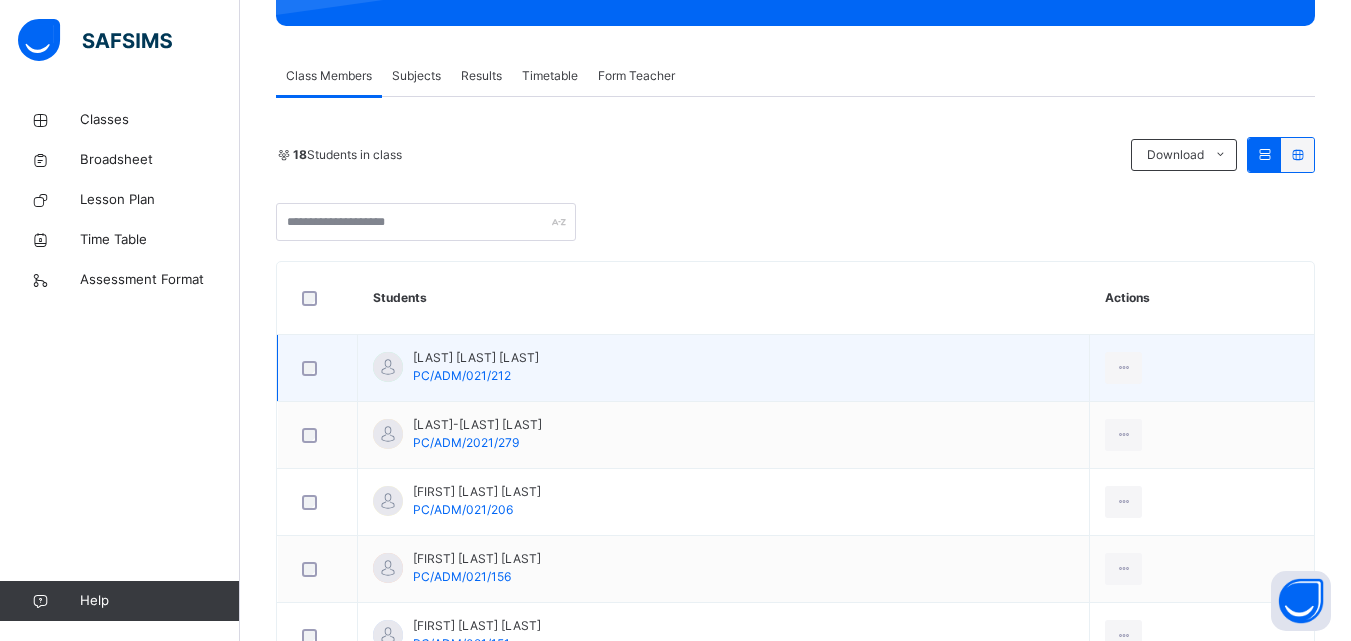 drag, startPoint x: 1276, startPoint y: 153, endPoint x: 803, endPoint y: 391, distance: 529.5026 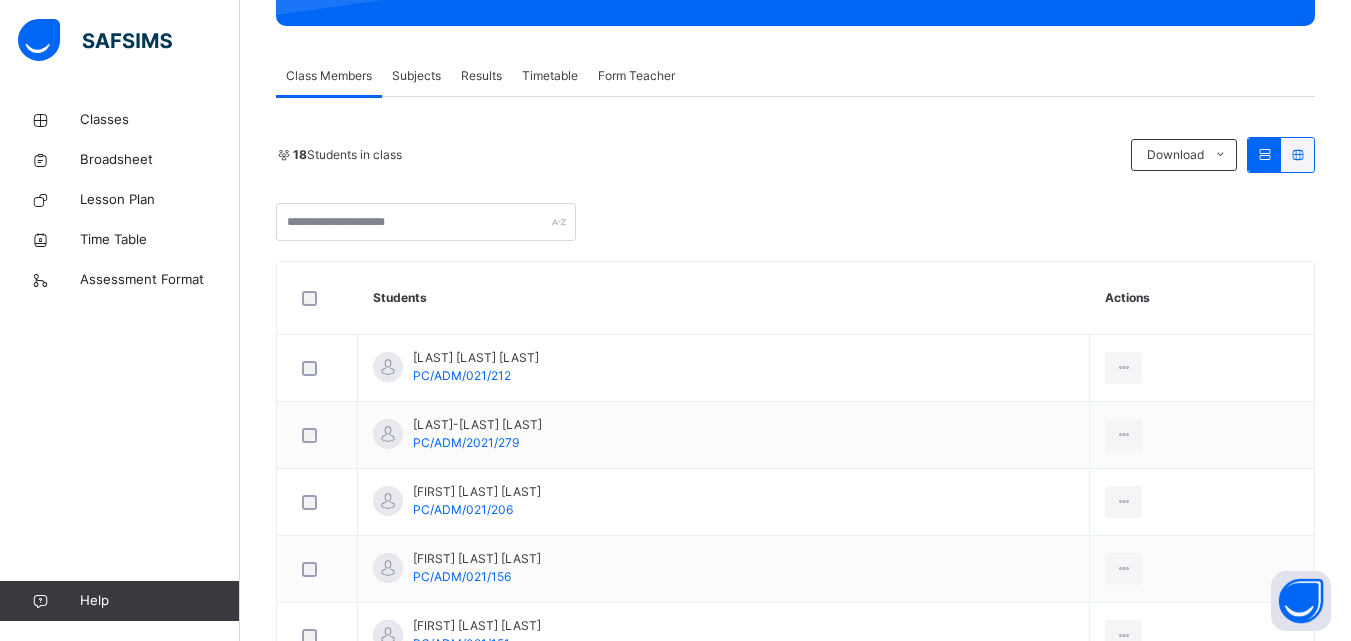 click on "Subjects" at bounding box center (416, 76) 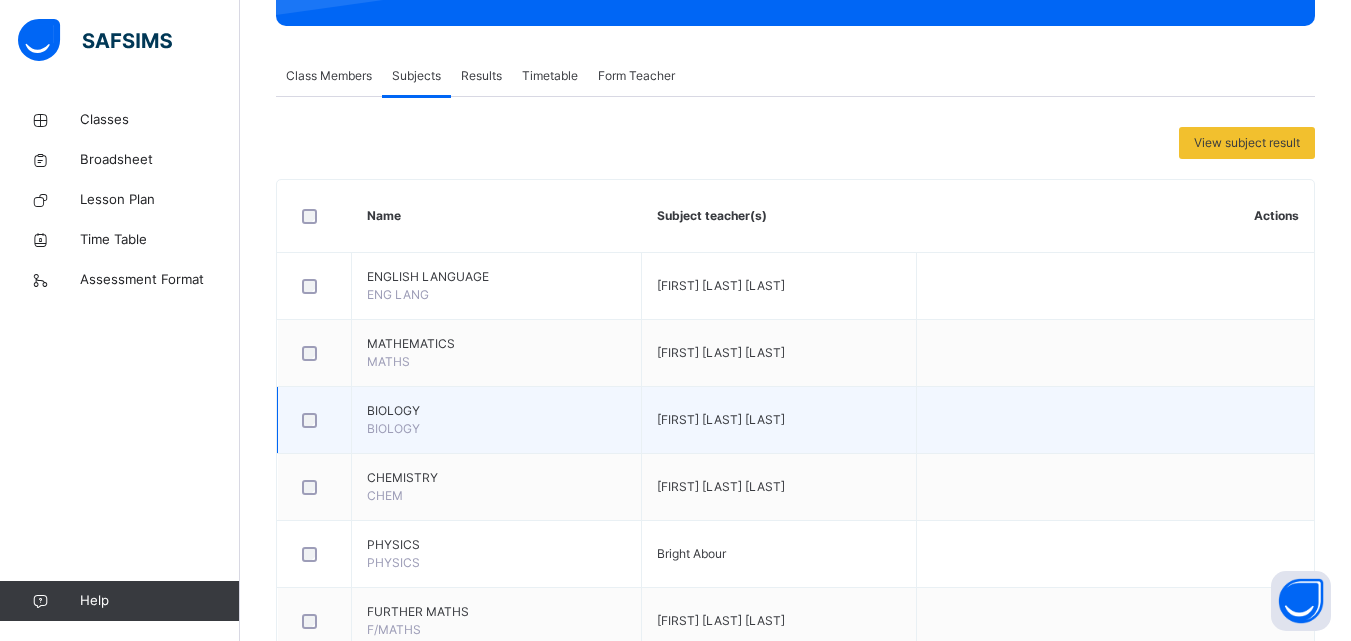 drag, startPoint x: 871, startPoint y: 344, endPoint x: 904, endPoint y: 393, distance: 59.07622 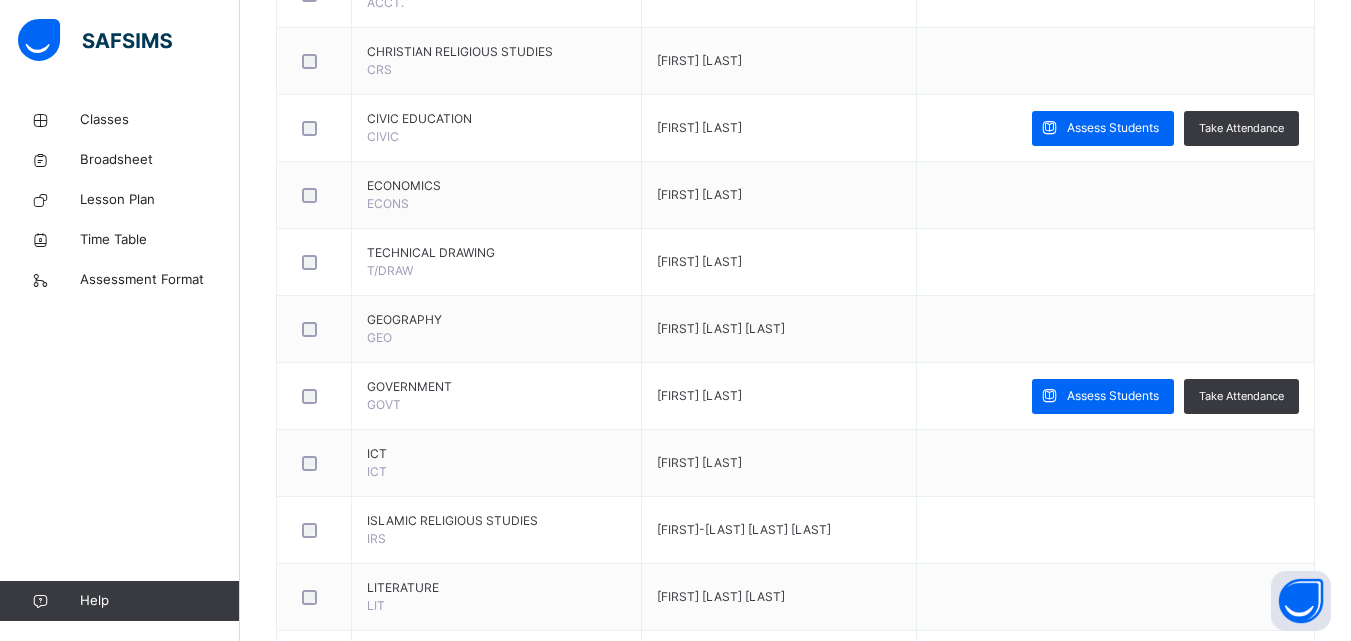 scroll, scrollTop: 1040, scrollLeft: 0, axis: vertical 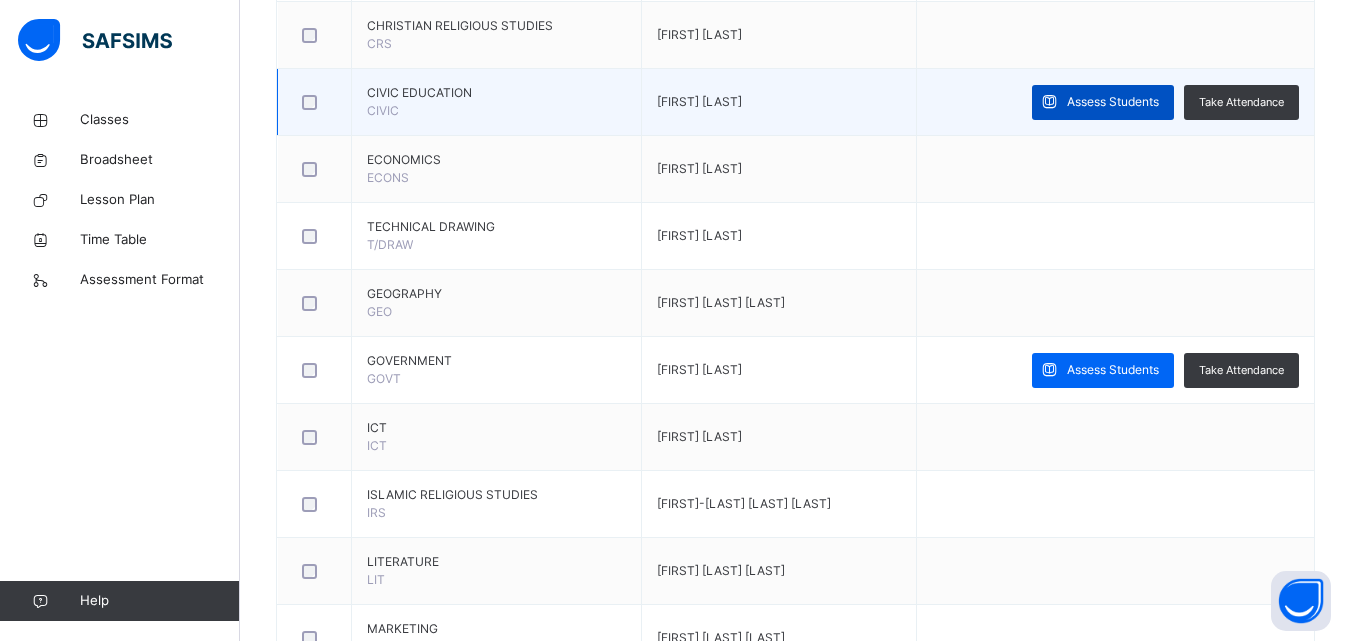 click on "Assess Students" at bounding box center [1103, 102] 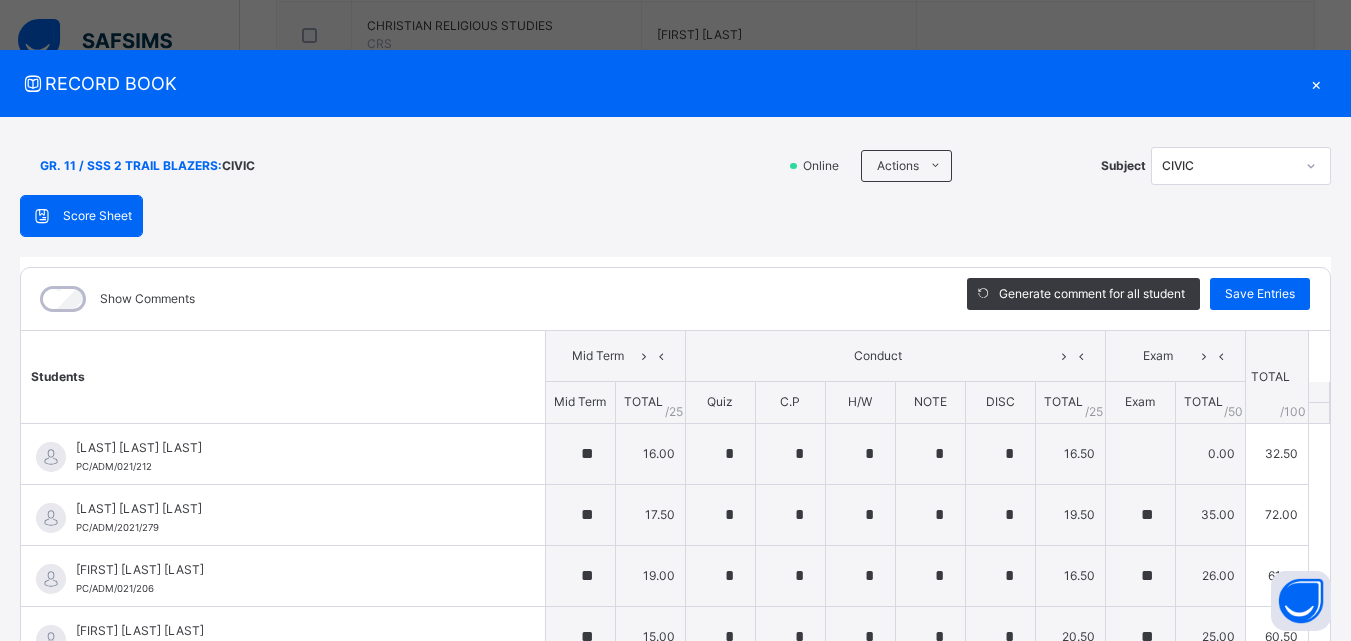 type on "**" 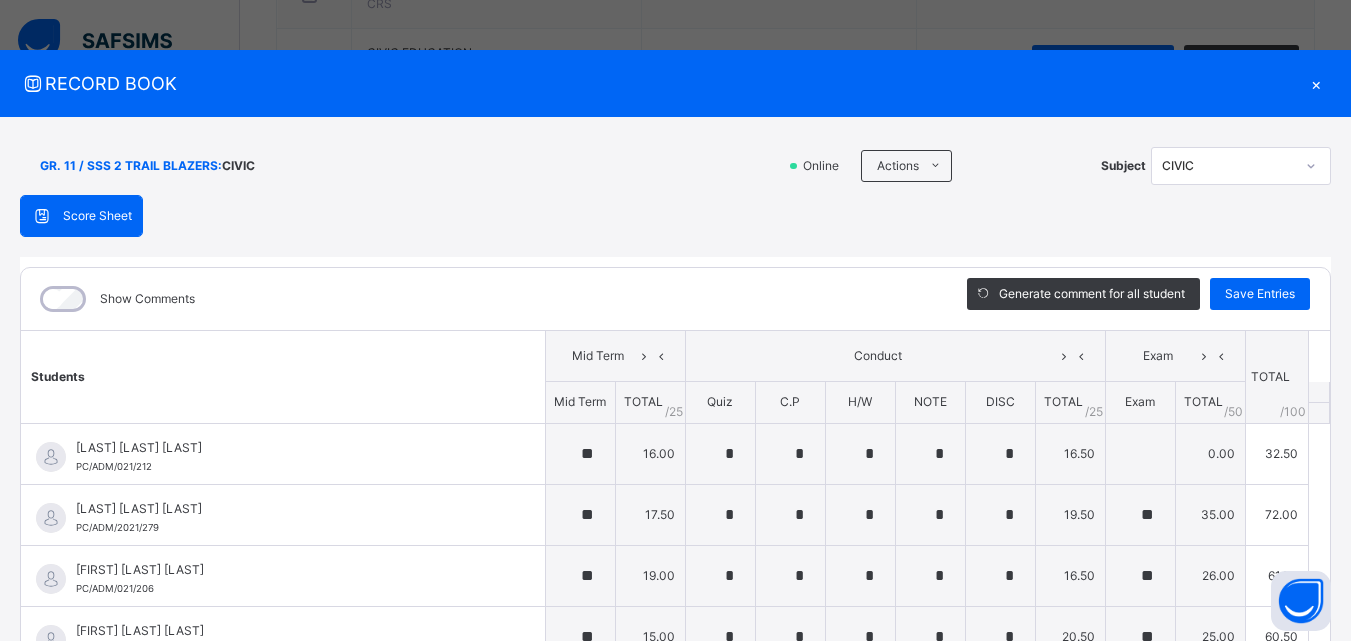 scroll, scrollTop: 1121, scrollLeft: 0, axis: vertical 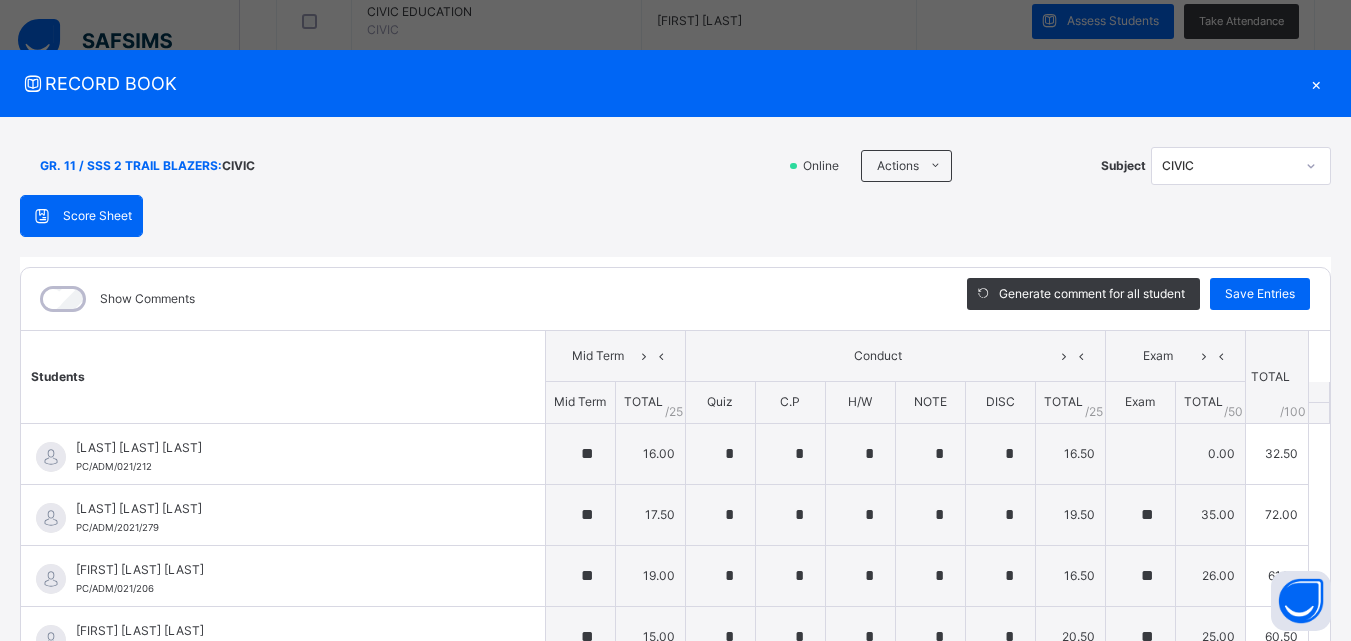 click on "Students" at bounding box center [283, 377] 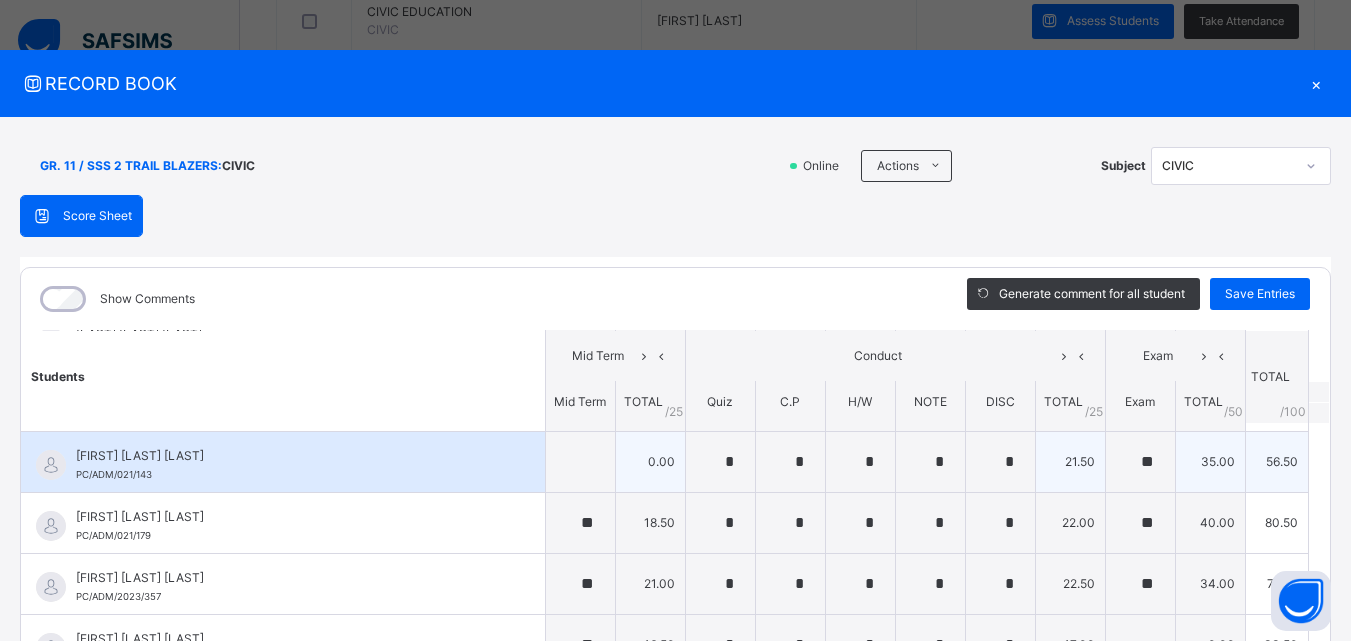 scroll, scrollTop: 440, scrollLeft: 0, axis: vertical 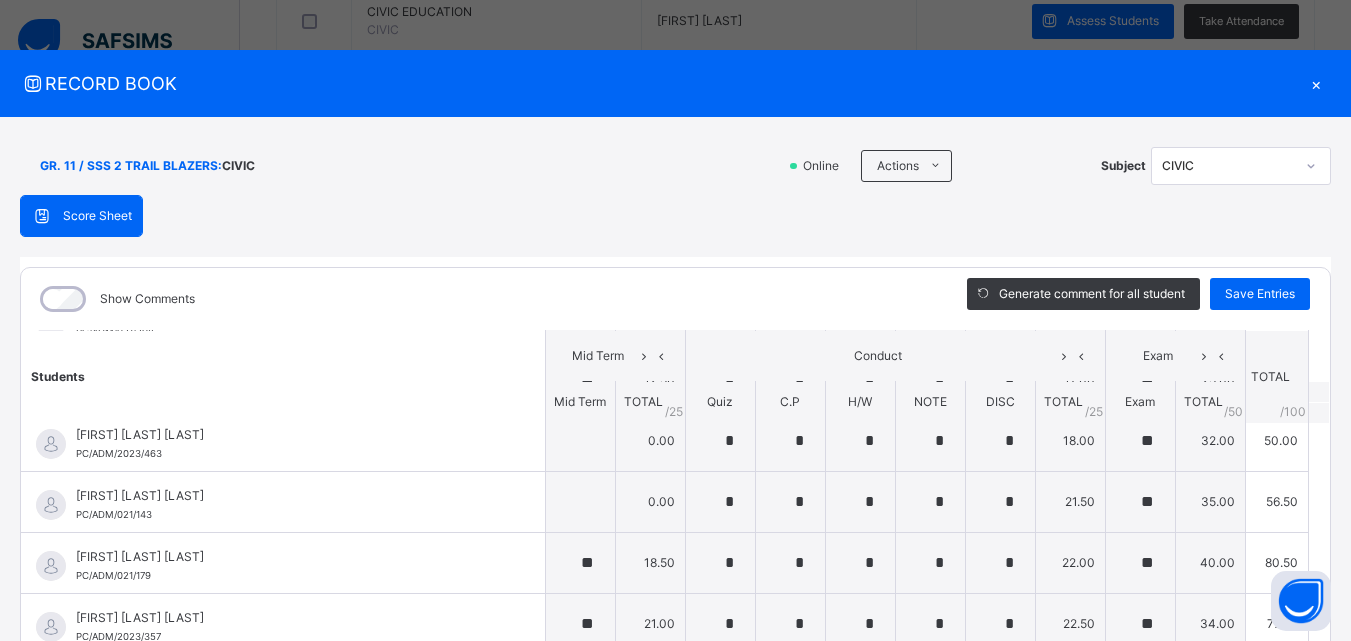 drag, startPoint x: 560, startPoint y: 492, endPoint x: 488, endPoint y: 225, distance: 276.5375 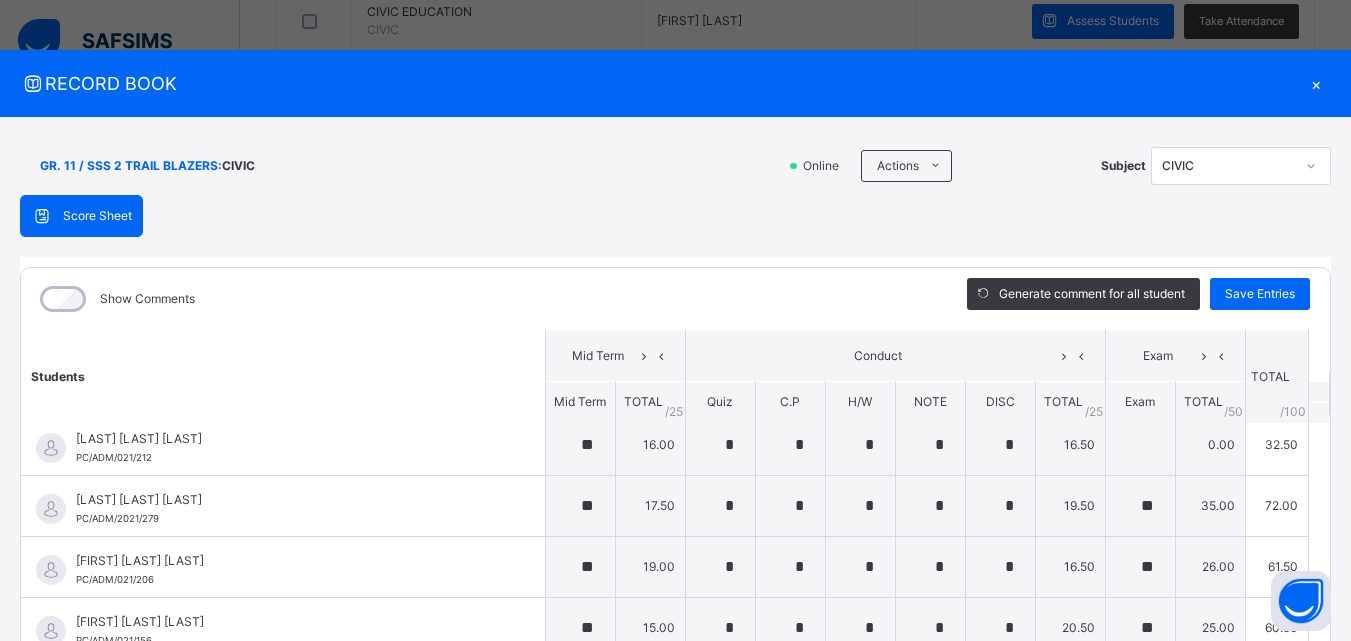 scroll, scrollTop: 0, scrollLeft: 0, axis: both 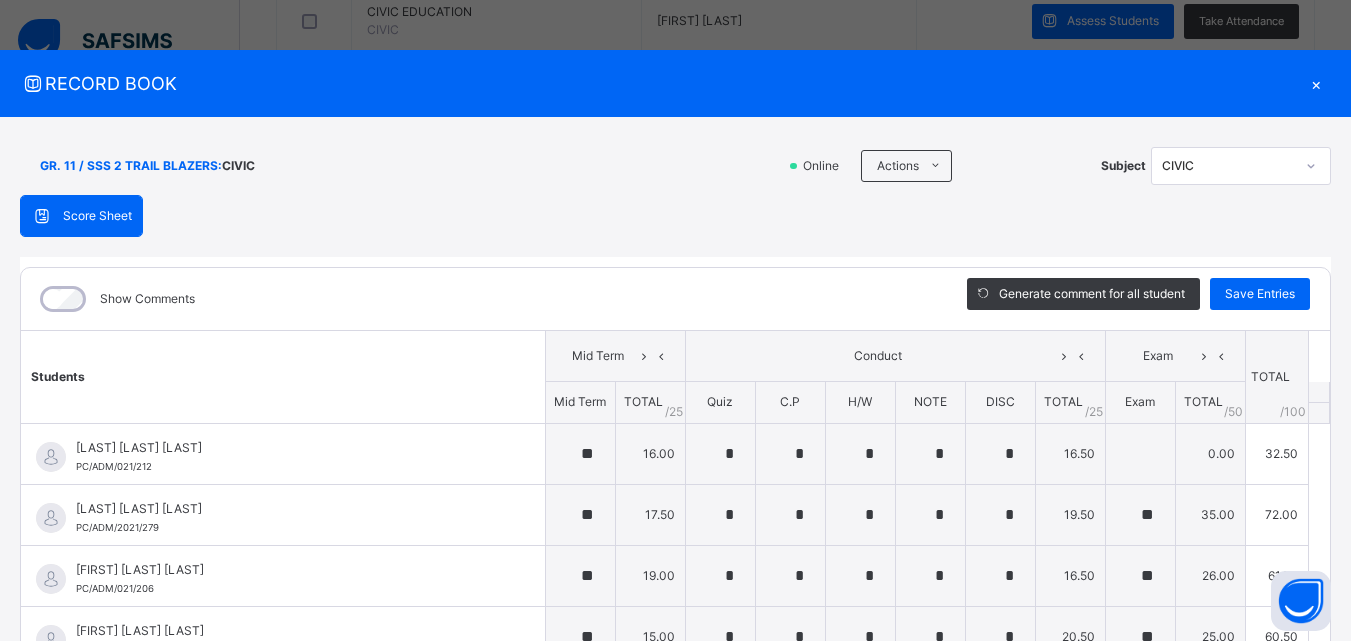 click on "Mid Term" at bounding box center (580, 403) 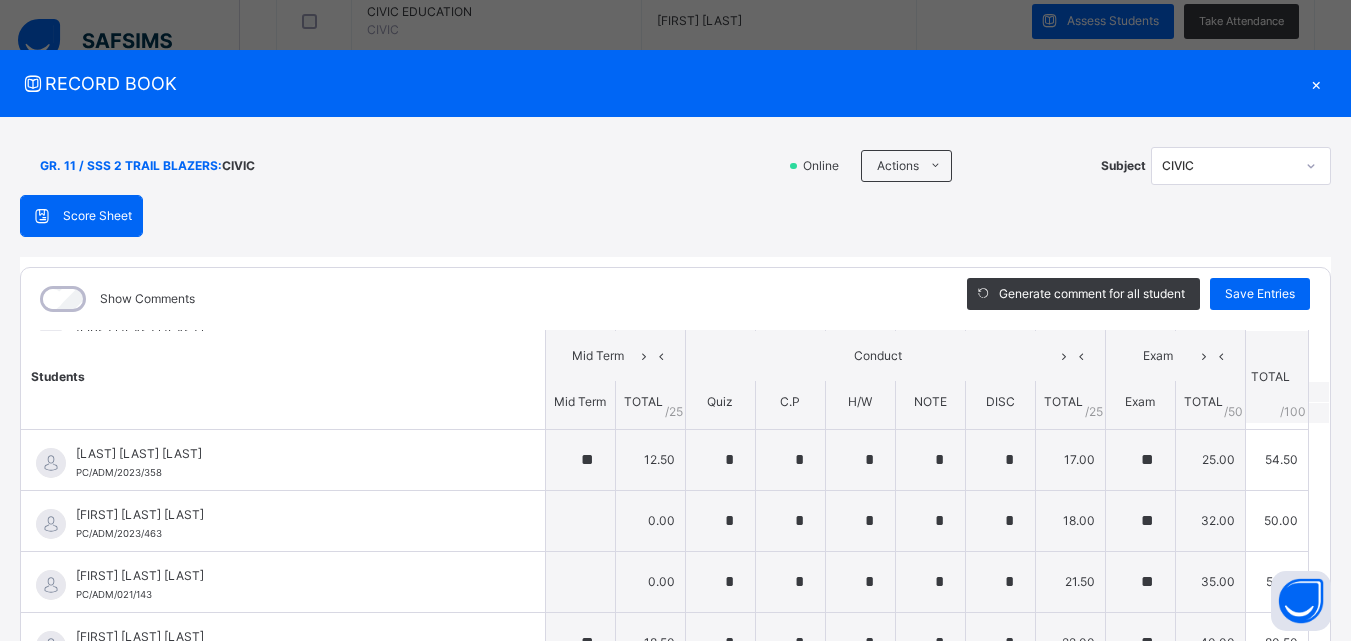 scroll, scrollTop: 400, scrollLeft: 0, axis: vertical 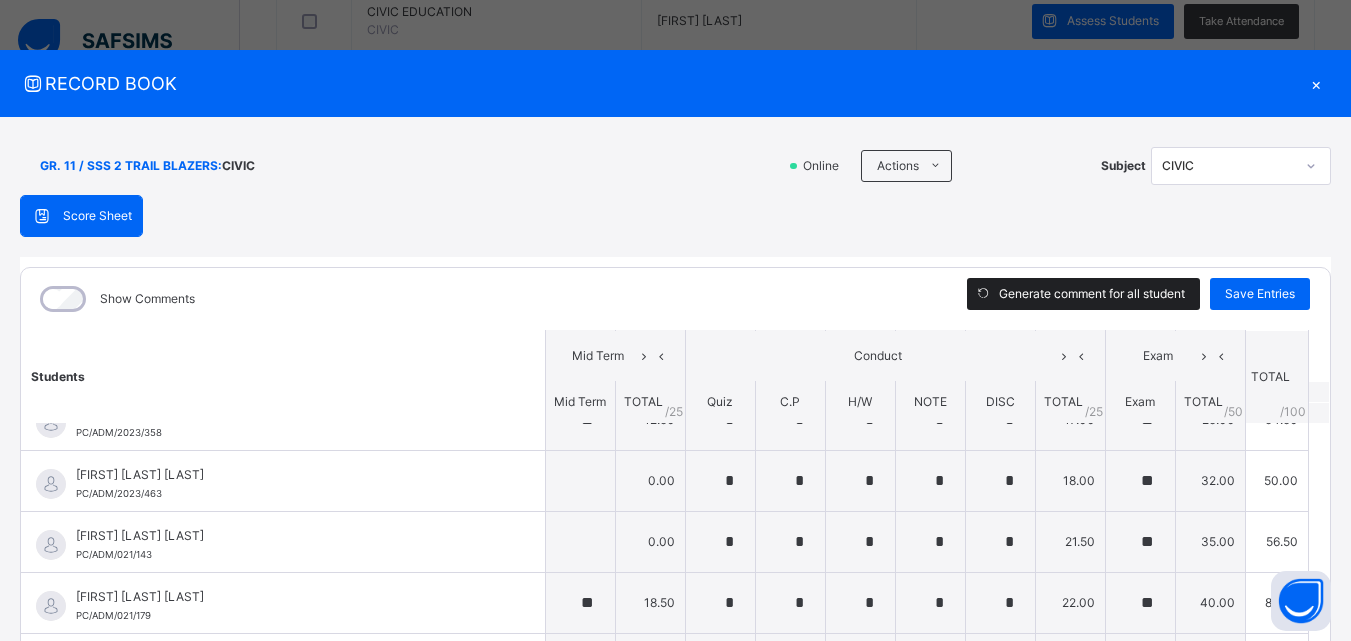 click on "Generate comment for all student" at bounding box center [1092, 294] 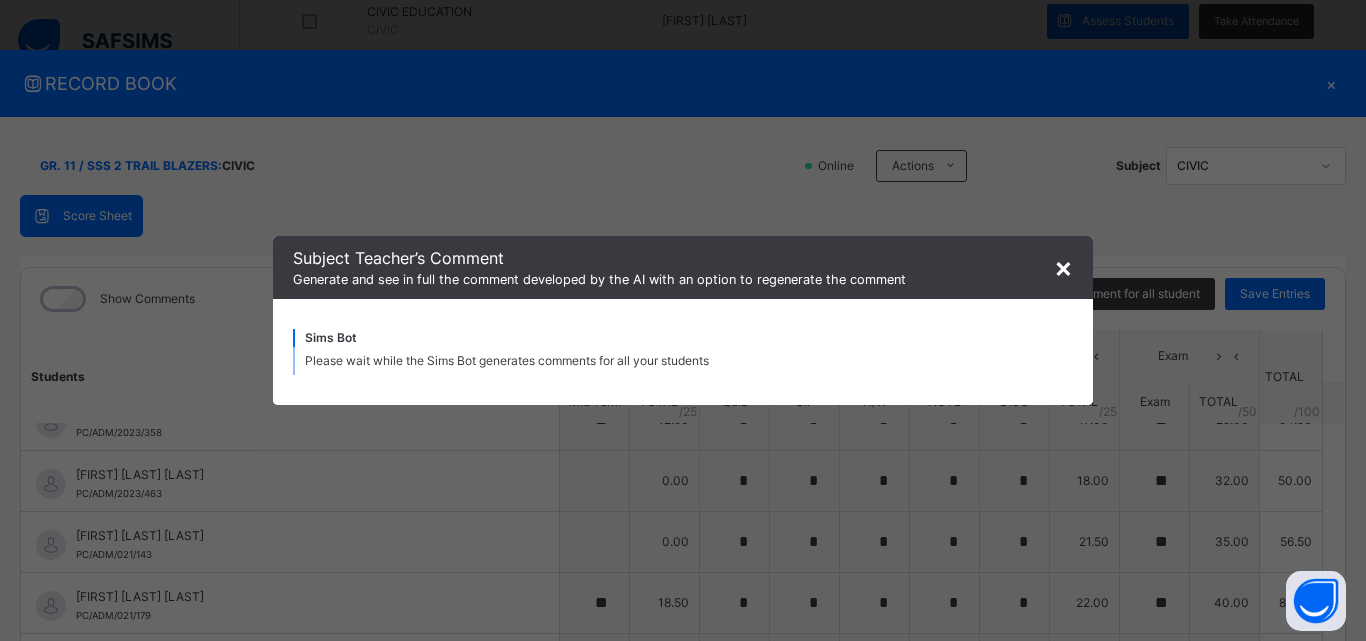 click on "×" at bounding box center (1063, 267) 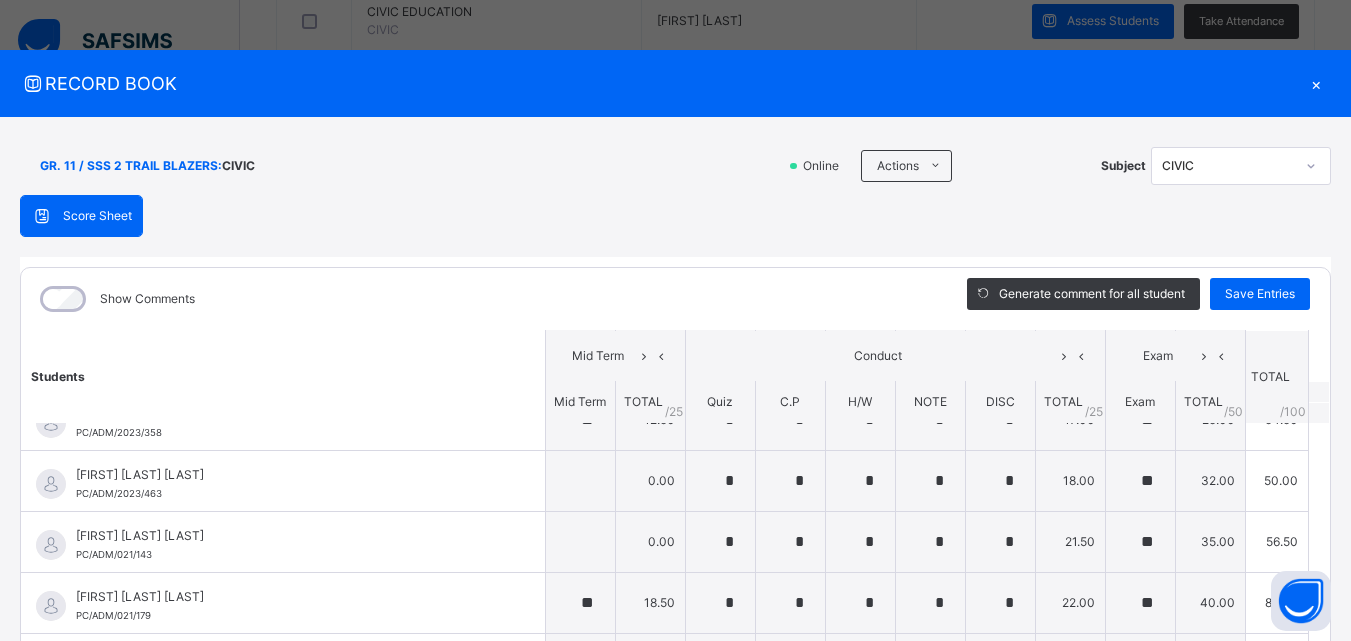 drag, startPoint x: 640, startPoint y: 358, endPoint x: 514, endPoint y: 174, distance: 223.00673 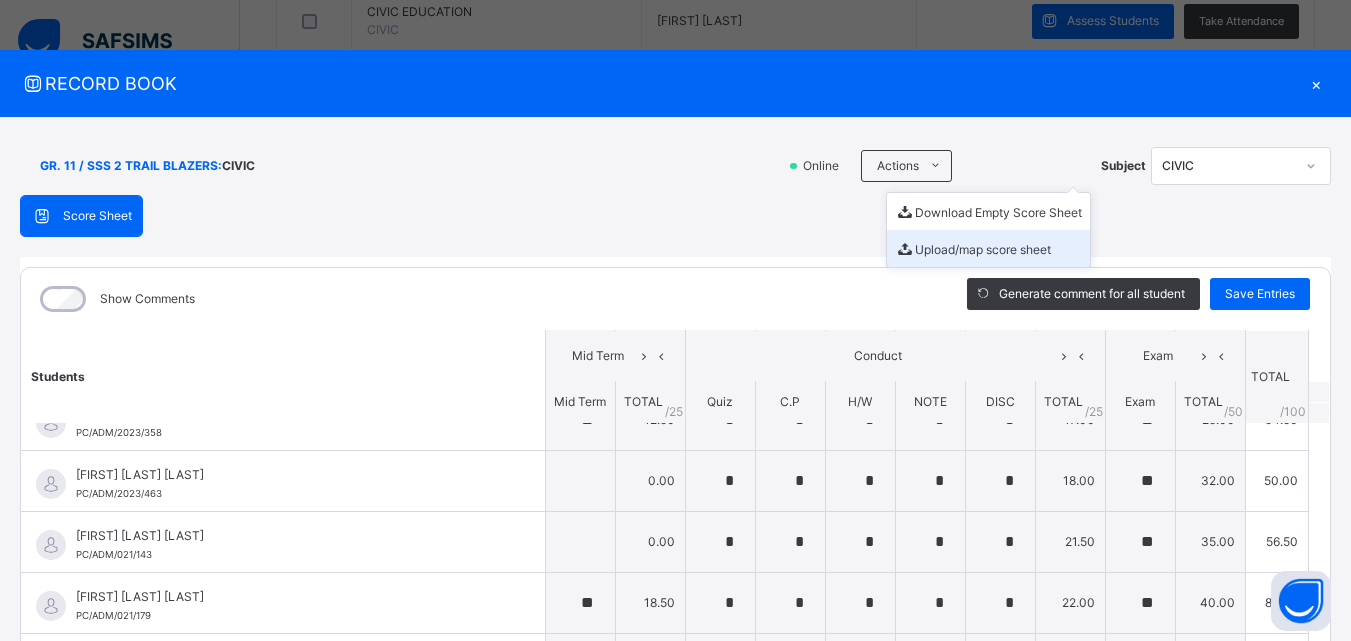 click on "Upload/map score sheet" at bounding box center (988, 248) 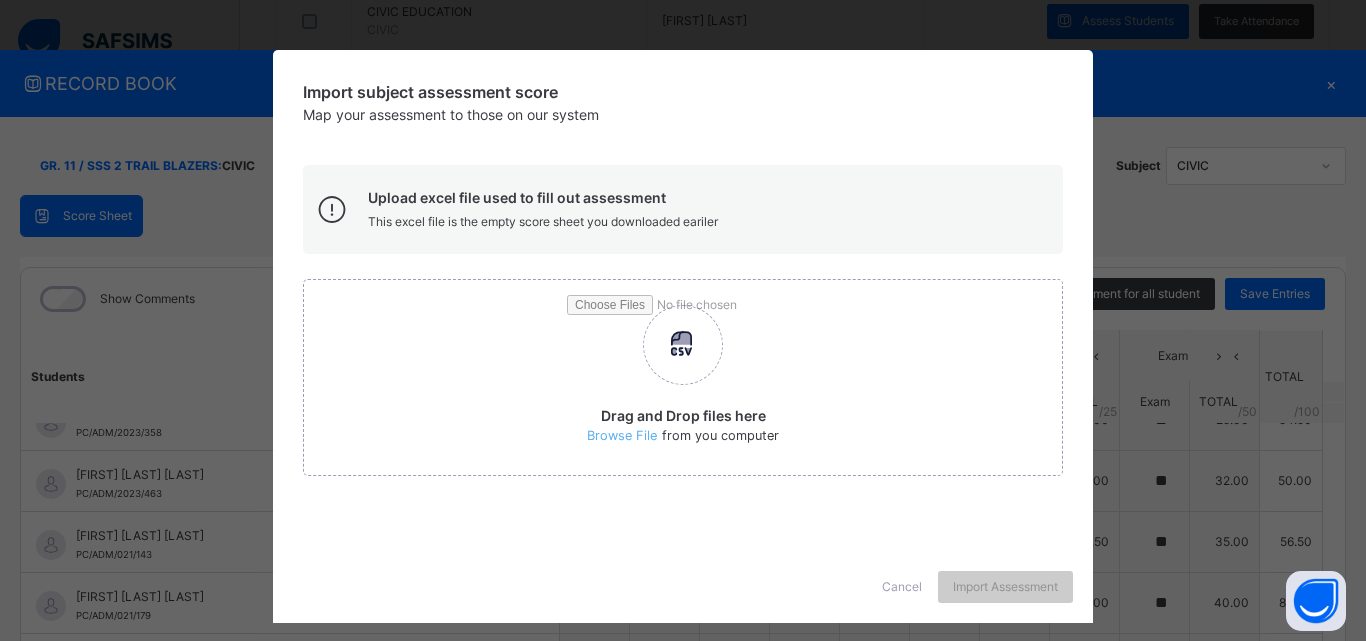 click on "Import subject assessment score Map your assessment to those on our system Upload excel file used to fill out assessment   This excel file is the empty score sheet you downloaded eariler Drag and Drop files here Browse File from you computer × Warning!!!   already has existing scores, this action will overwrite the data. Are you sure you want to continue? Cancel Yes,  Continue Importing Cancel Import Assessment" at bounding box center [683, 320] 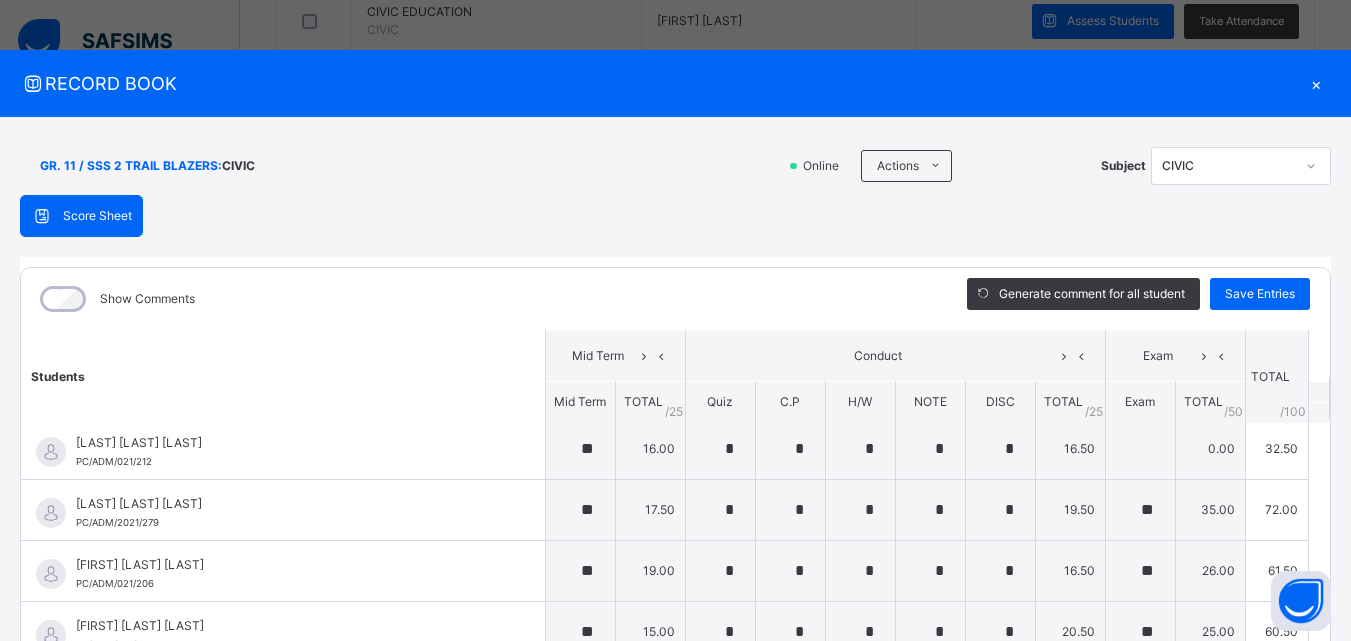 scroll, scrollTop: 0, scrollLeft: 0, axis: both 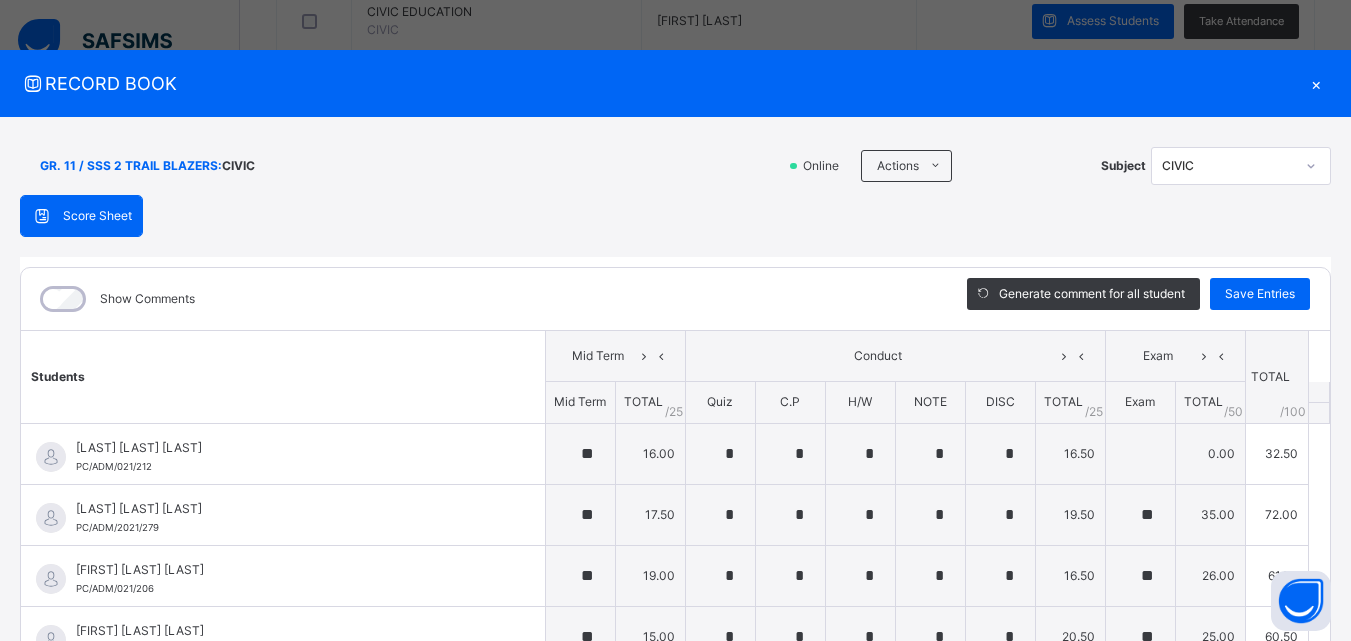 click on "Score Sheet" at bounding box center (97, 216) 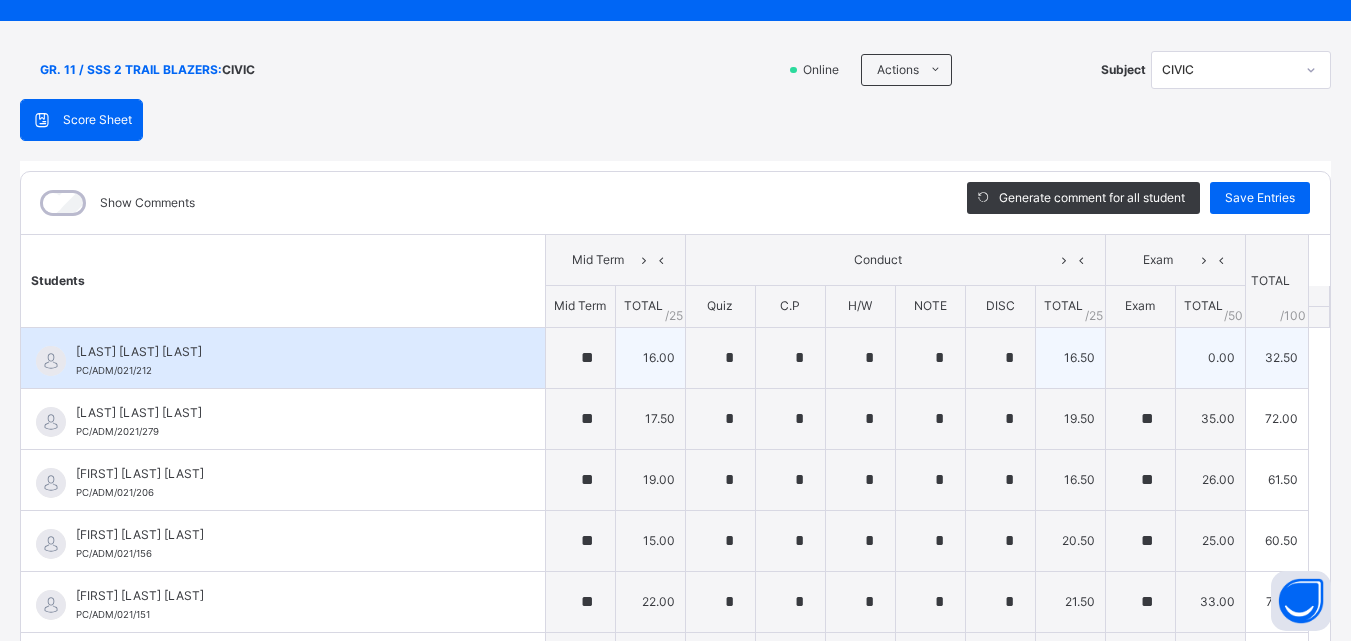 scroll, scrollTop: 0, scrollLeft: 0, axis: both 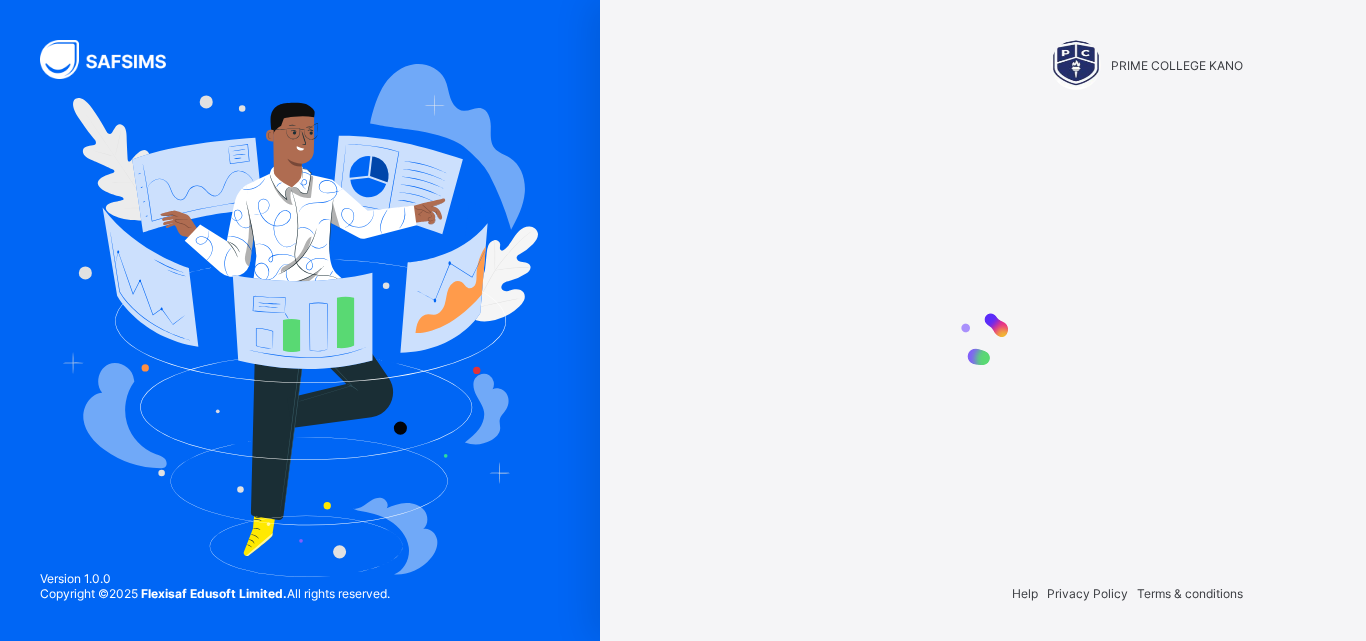 click at bounding box center [983, 339] 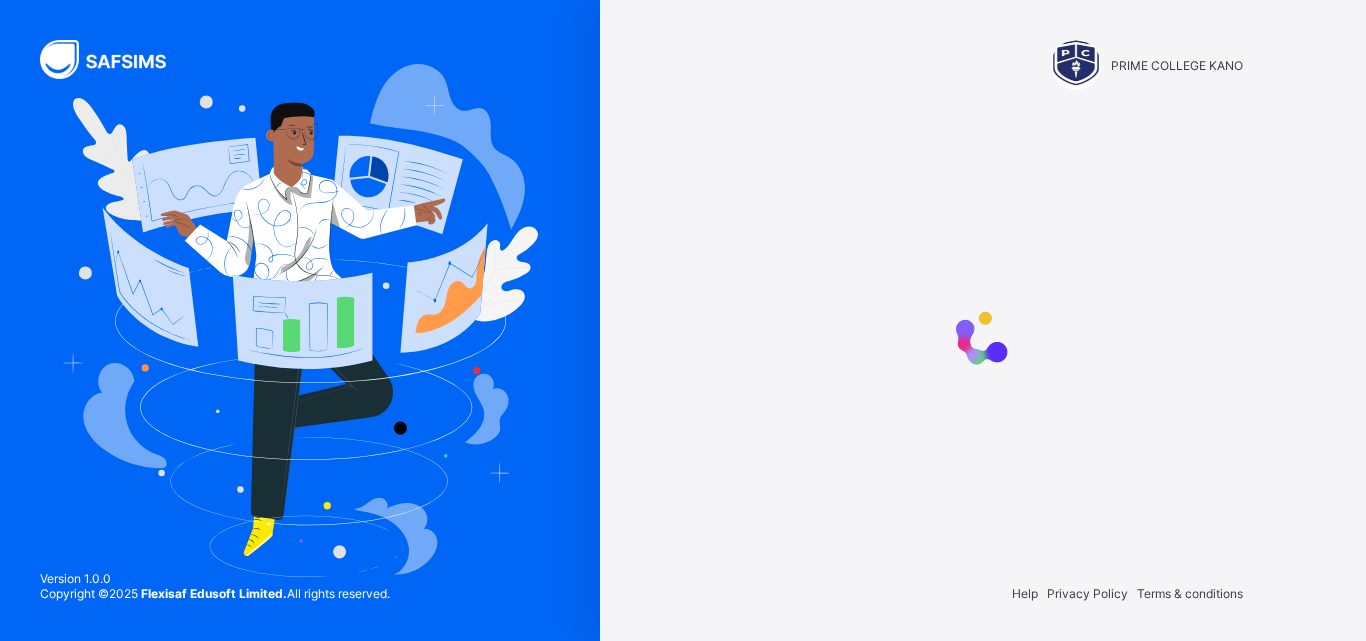 click on "PRIME COLLEGE KANO Help     Privacy Policy     Terms & conditions Version 1.0.0 Copyright © 2025 Flexisaf Edusoft Limited. All rights reserved." at bounding box center [983, 320] 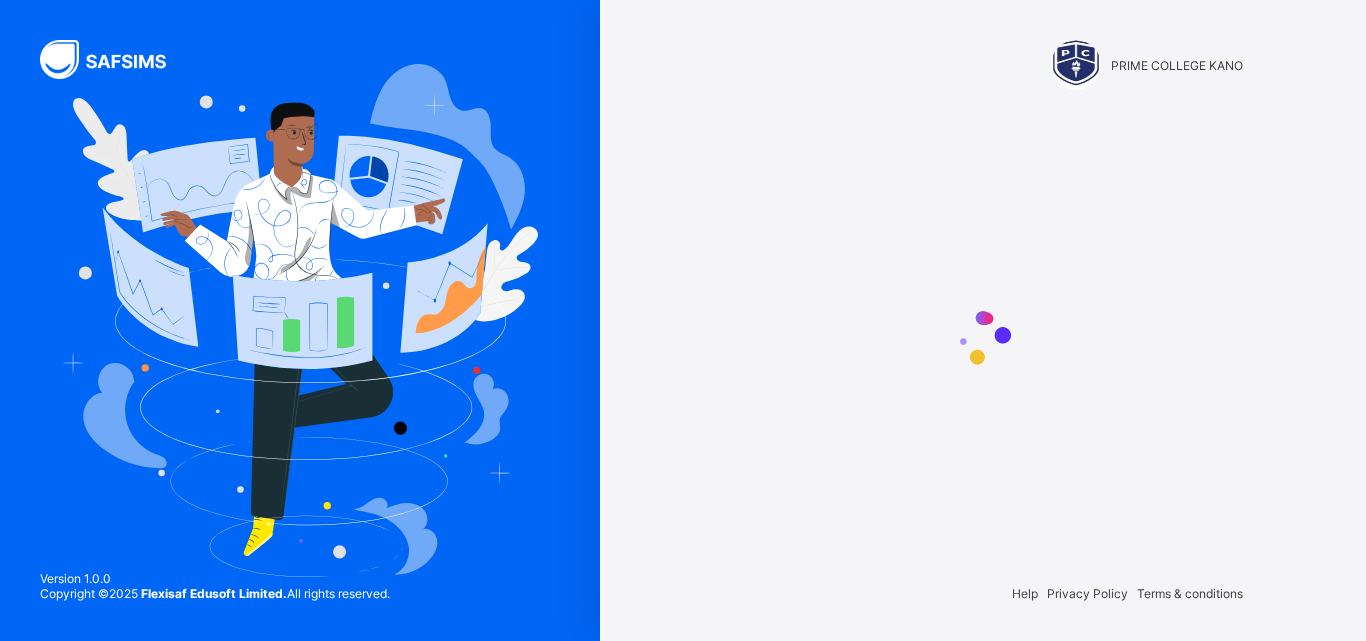 click 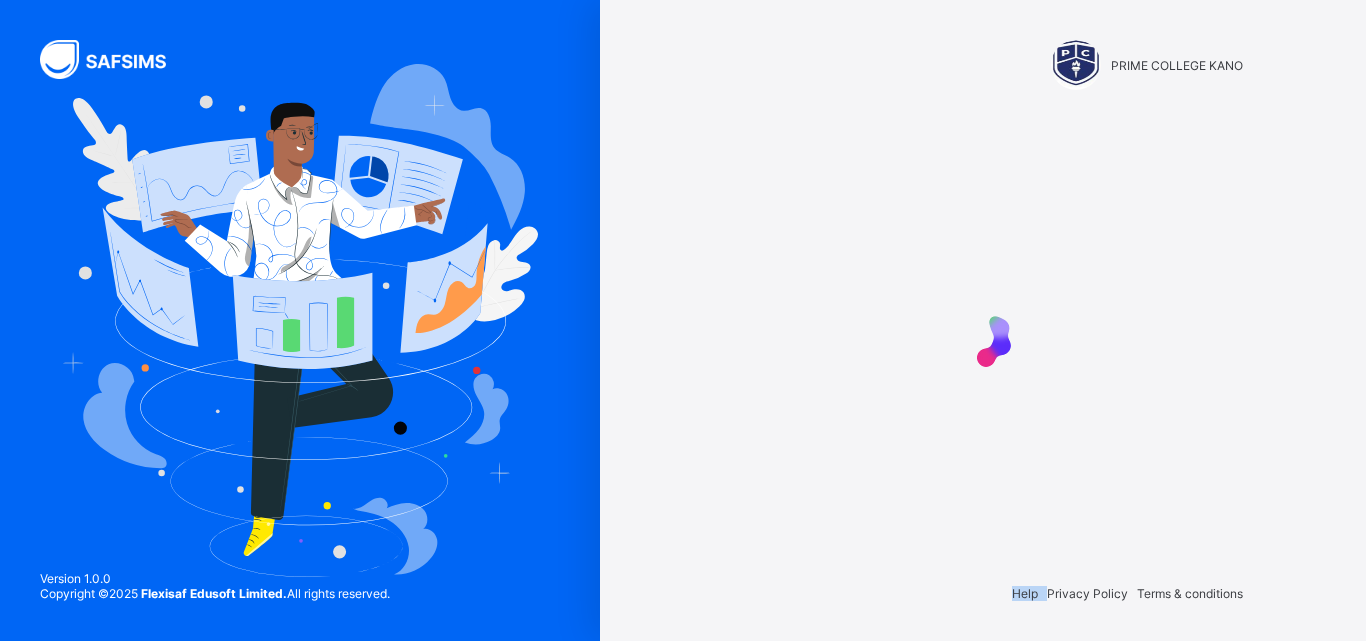 click 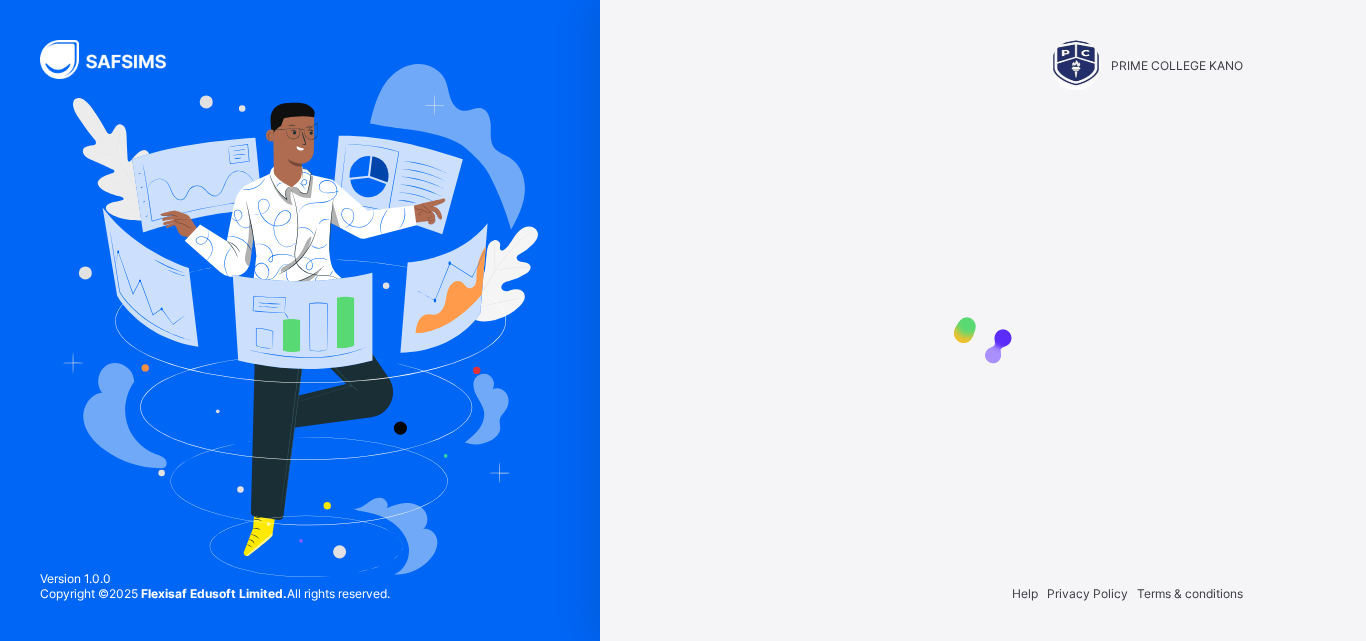 click at bounding box center (983, 339) 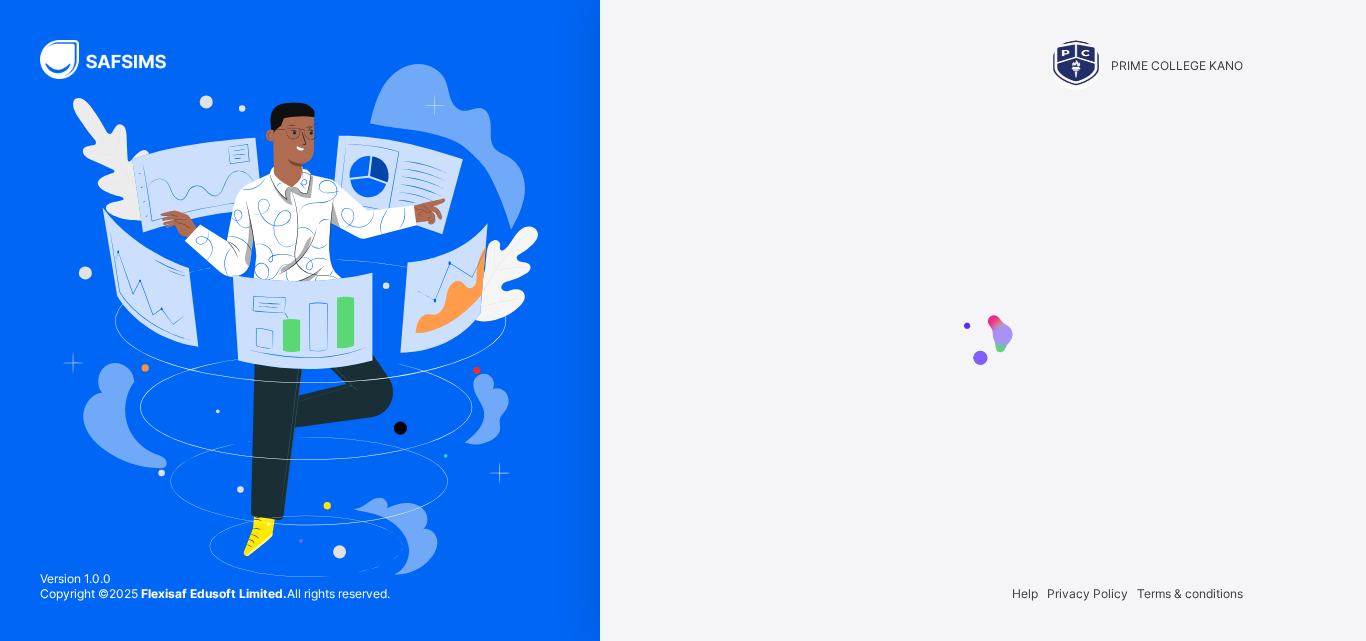 drag, startPoint x: 1306, startPoint y: 1, endPoint x: 759, endPoint y: 302, distance: 624.34766 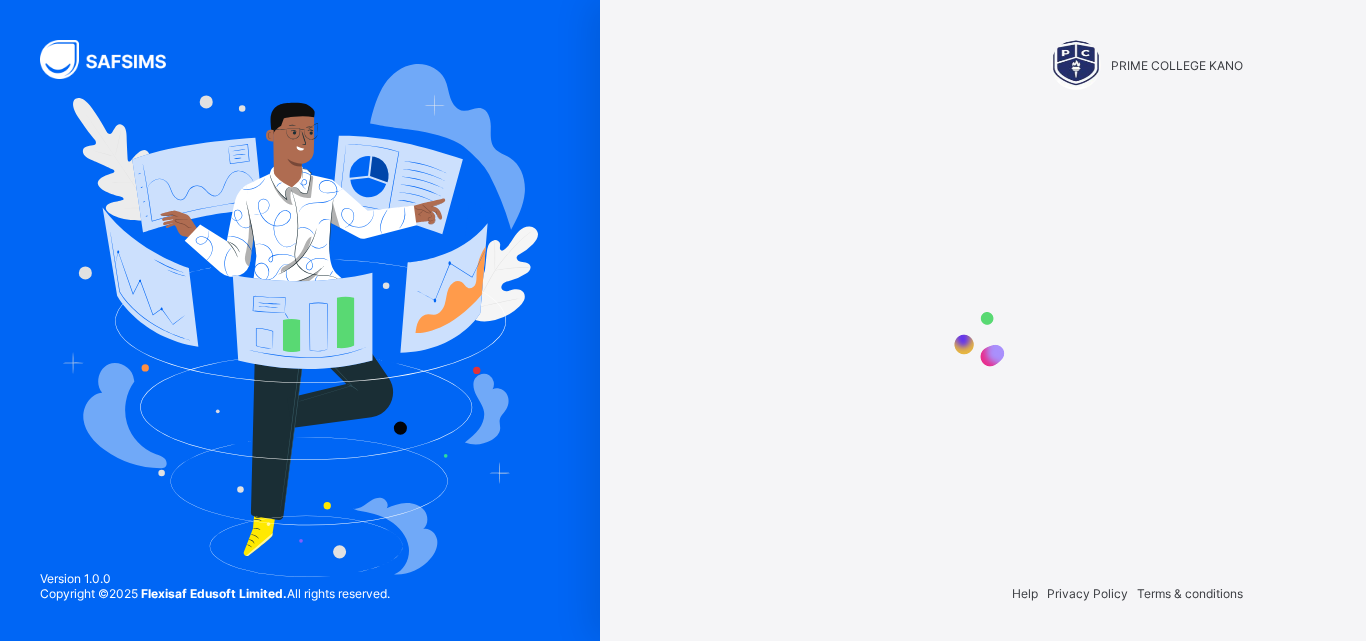 click at bounding box center (983, 339) 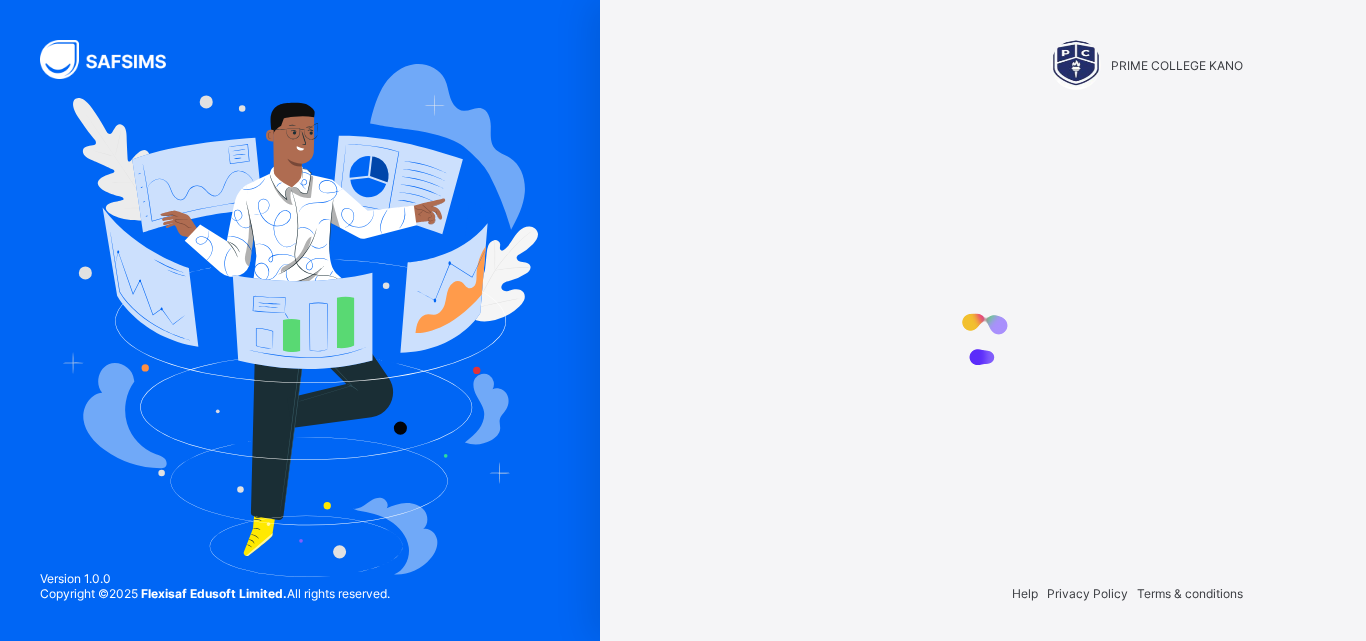scroll, scrollTop: 0, scrollLeft: 0, axis: both 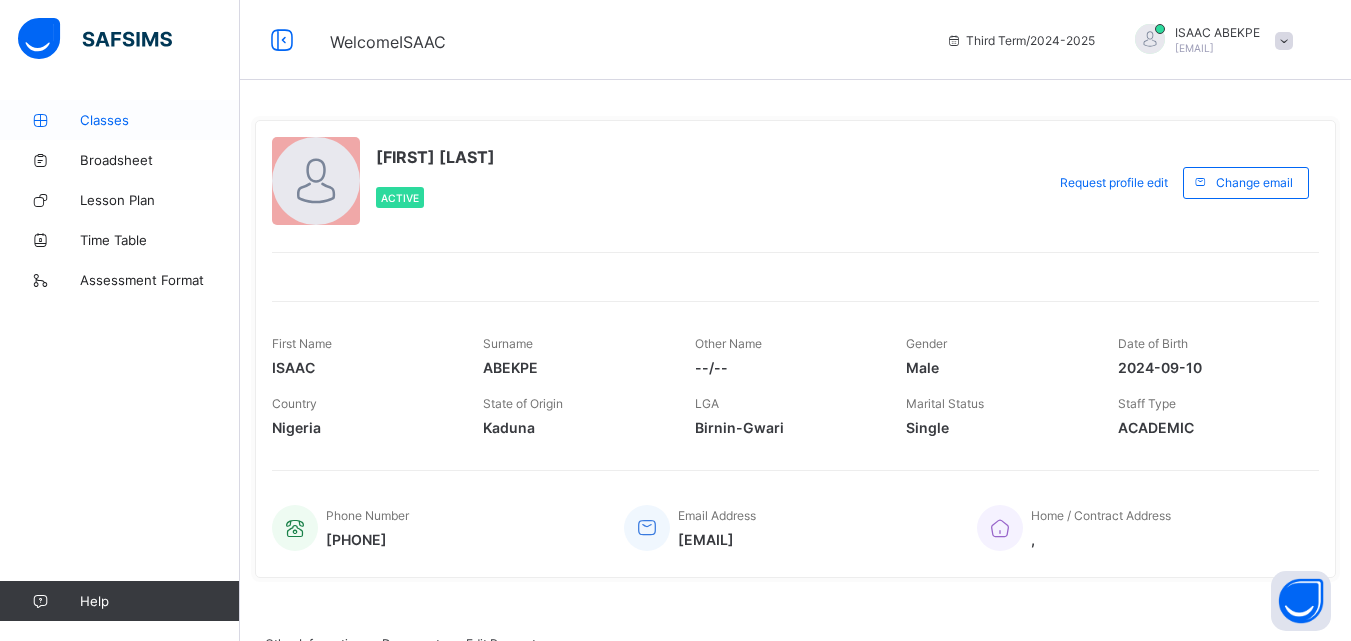 click on "Classes" at bounding box center (160, 120) 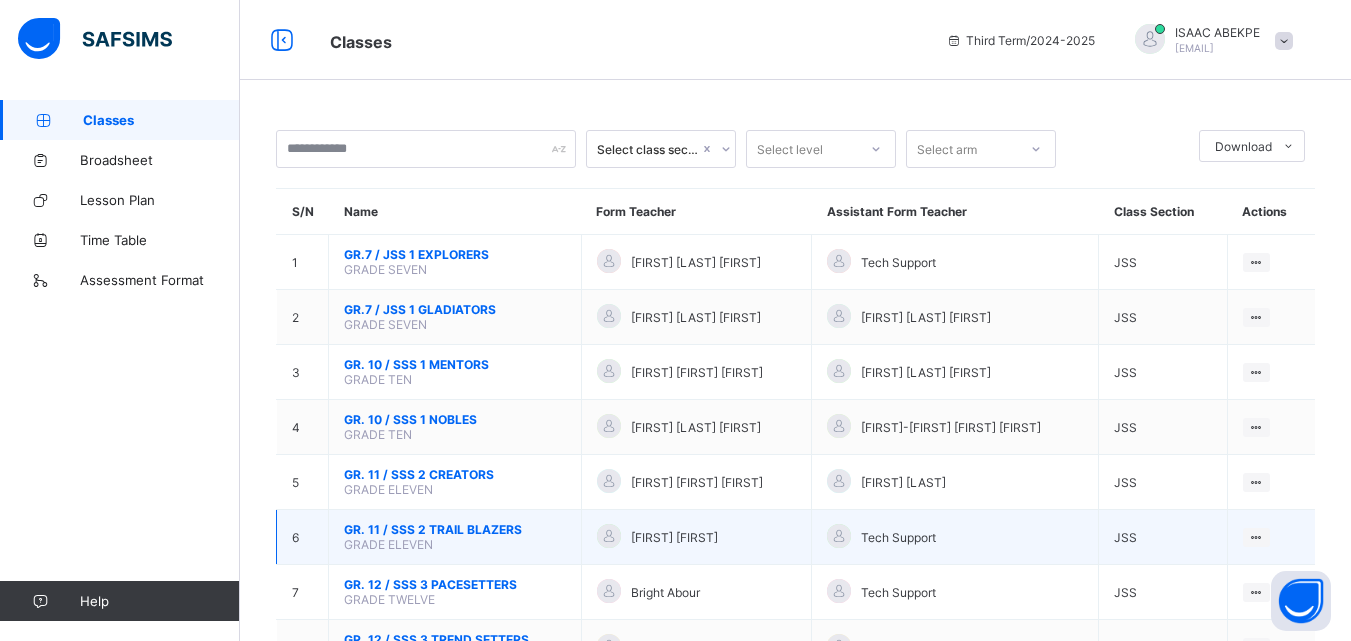 click on "GR. 11 / SSS 2   TRAIL BLAZERS" at bounding box center (455, 529) 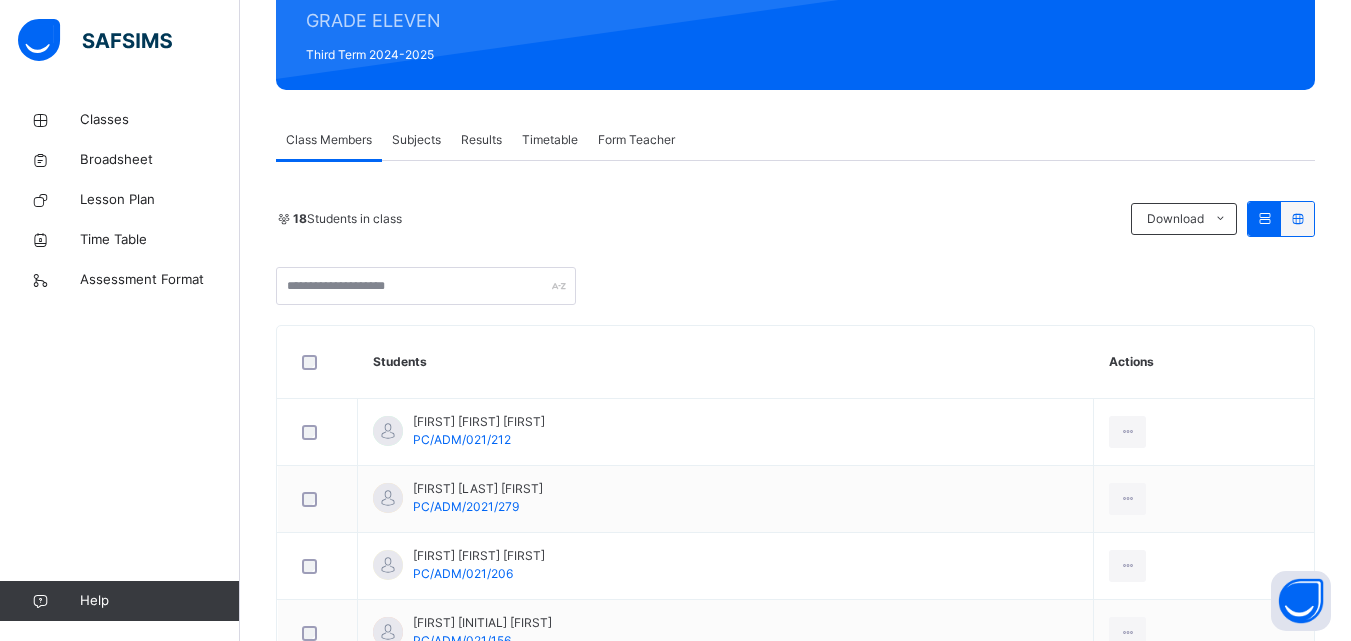 scroll, scrollTop: 160, scrollLeft: 0, axis: vertical 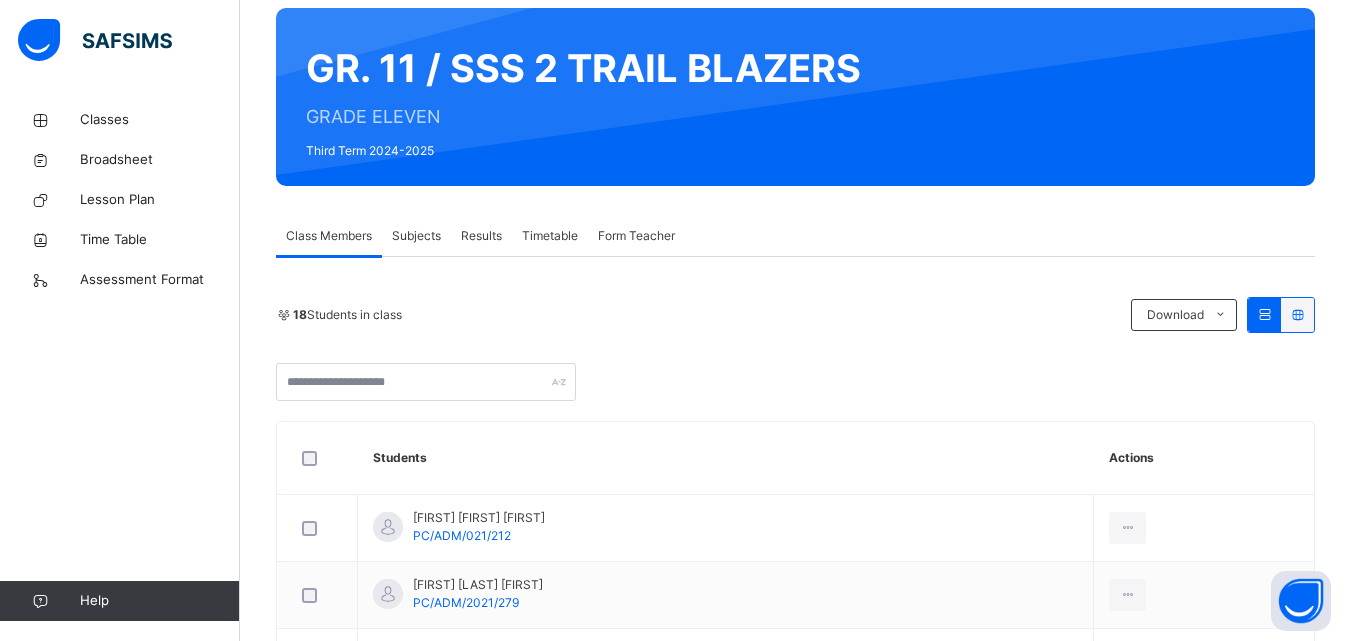 click on "Subjects" at bounding box center [416, 236] 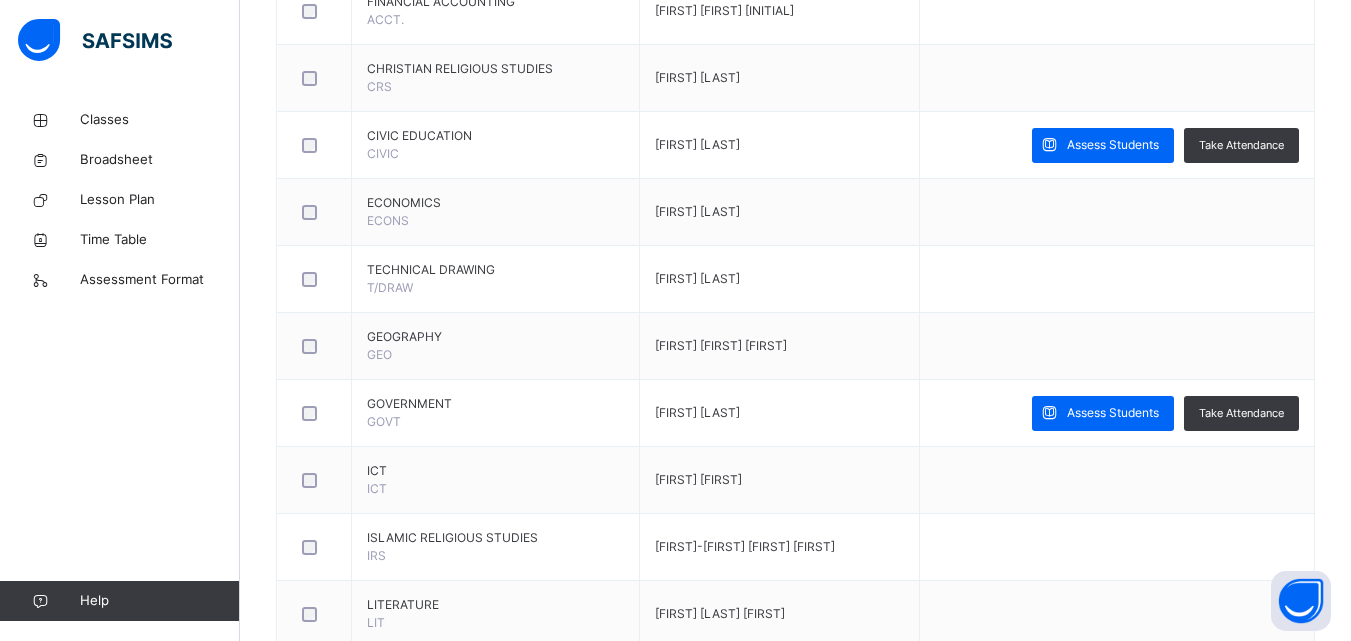 scroll, scrollTop: 1000, scrollLeft: 0, axis: vertical 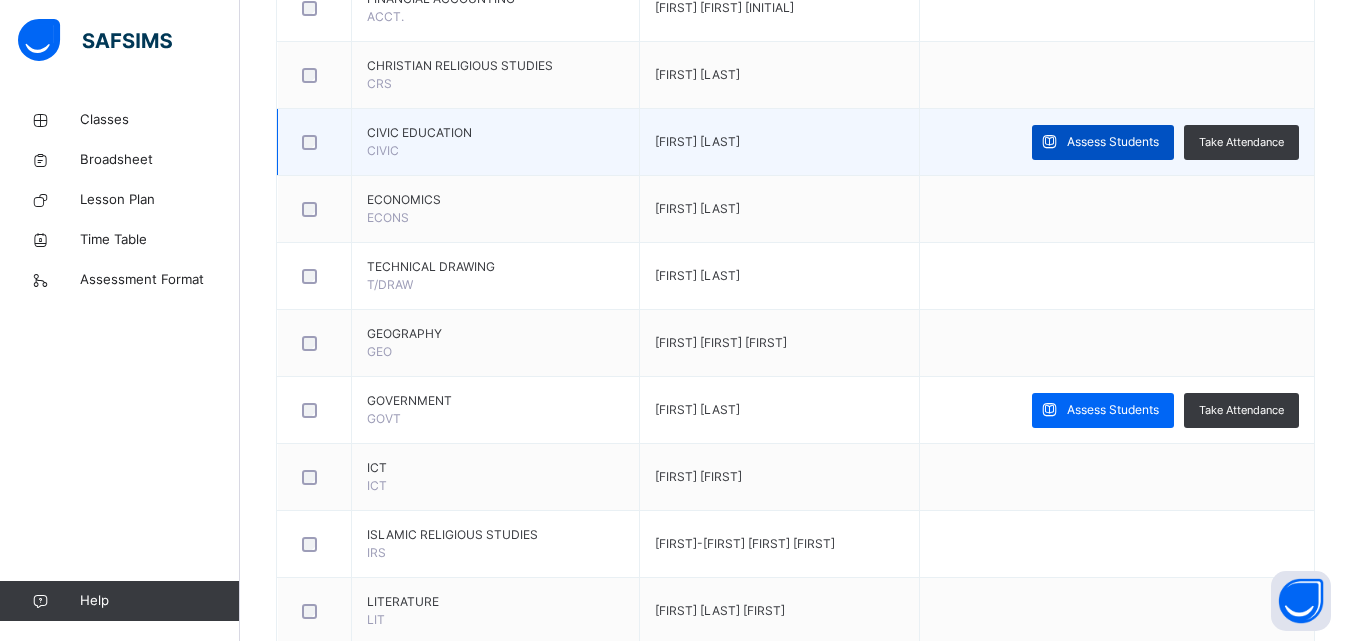 click on "Assess Students" at bounding box center [1113, 142] 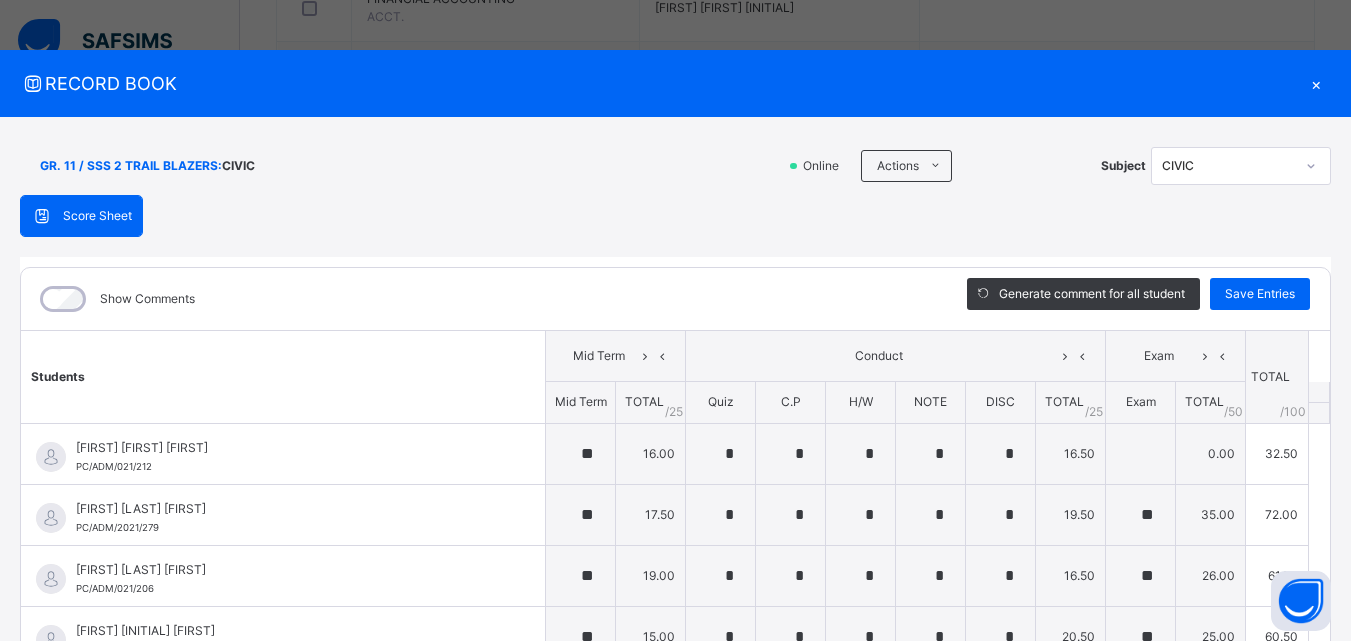 type on "**" 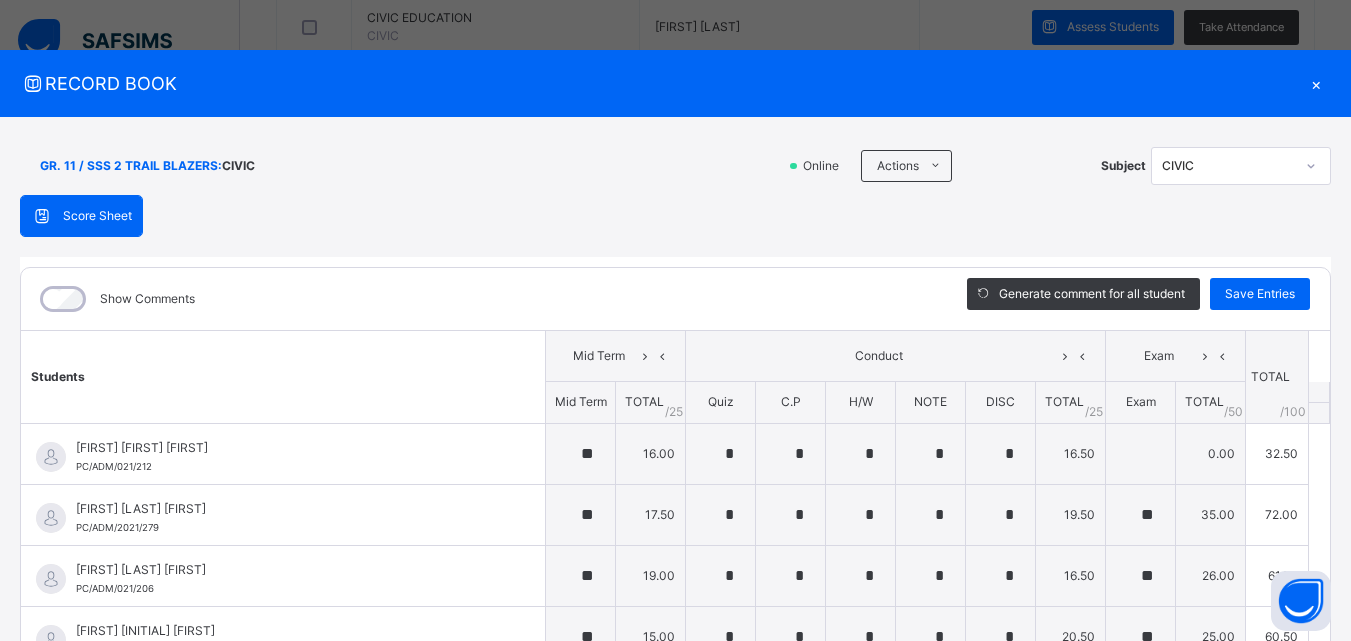 scroll, scrollTop: 1121, scrollLeft: 0, axis: vertical 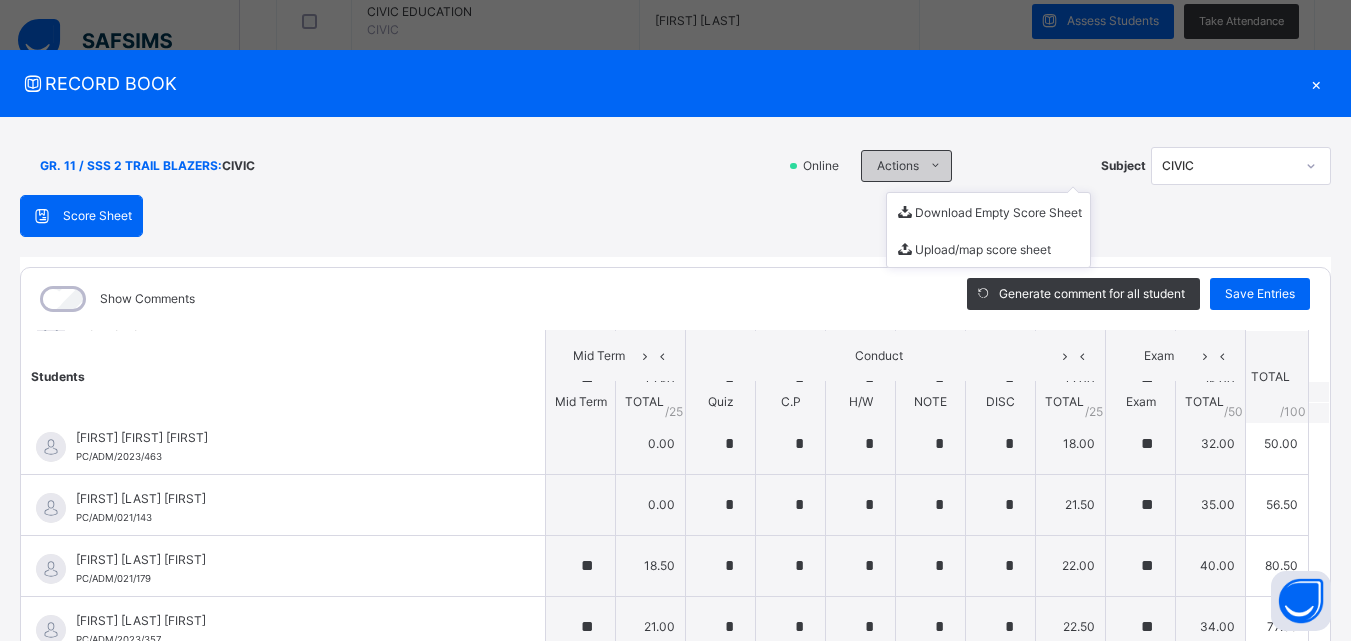 click at bounding box center (935, 166) 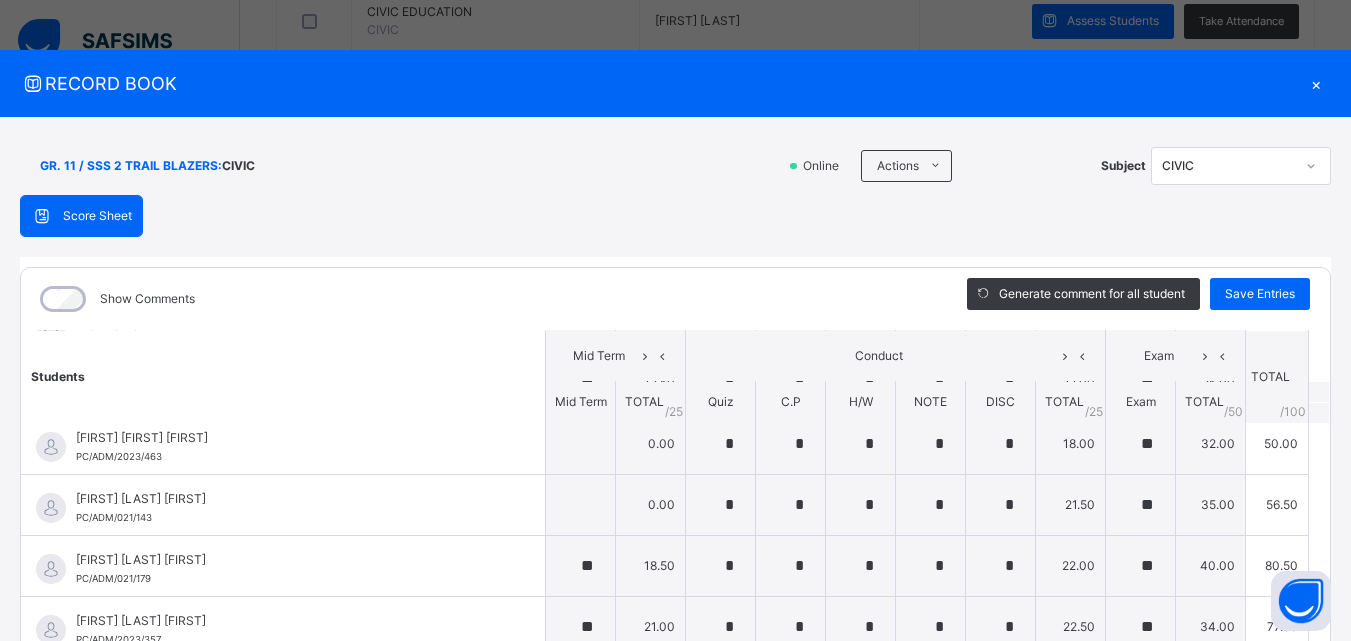 click on "Students Mid Term  Conduct  Exam TOTAL /100 Comment Mid Term  TOTAL / 25 Quiz C.P H/W NOTE DISC TOTAL / 25 Exam TOTAL / 50 ABDALLAH ABDALLAH NASIR PC/ADM/021/212 ABDALLAH ABDALLAH NASIR PC/ADM/021/212 ** 16.00 * * * * * 16.50 0.00 32.50 Generate comment 0 / 250   ×   Subject Teacher’s Comment Generate and see in full the comment developed by the AI with an option to regenerate the comment JS ABDALLAH ABDALLAH NASIR   PC/ADM/021/212   Total 32.50  / 100.00 Sims Bot   Regenerate     Use this comment   AL-AMIN TSOHO SURAJ PC/ADM/2021/279 AL-AMIN TSOHO SURAJ PC/ADM/2021/279 ** 17.50 * * * * * 19.50 ** 35.00 72.00 Generate comment 0 / 250   ×   Subject Teacher’s Comment Generate and see in full the comment developed by the AI with an option to regenerate the comment JS AL-AMIN TSOHO SURAJ   PC/ADM/2021/279   Total 72.00  / 100.00 Sims Bot   Regenerate     Use this comment   AMEENA ALI RABIU PC/ADM/021/206 AMEENA ALI RABIU PC/ADM/021/206 ** 19.00 * * * * * 16.50 ** 26.00 61.50 Generate comment 0 / 250   ×" at bounding box center (675, 489) 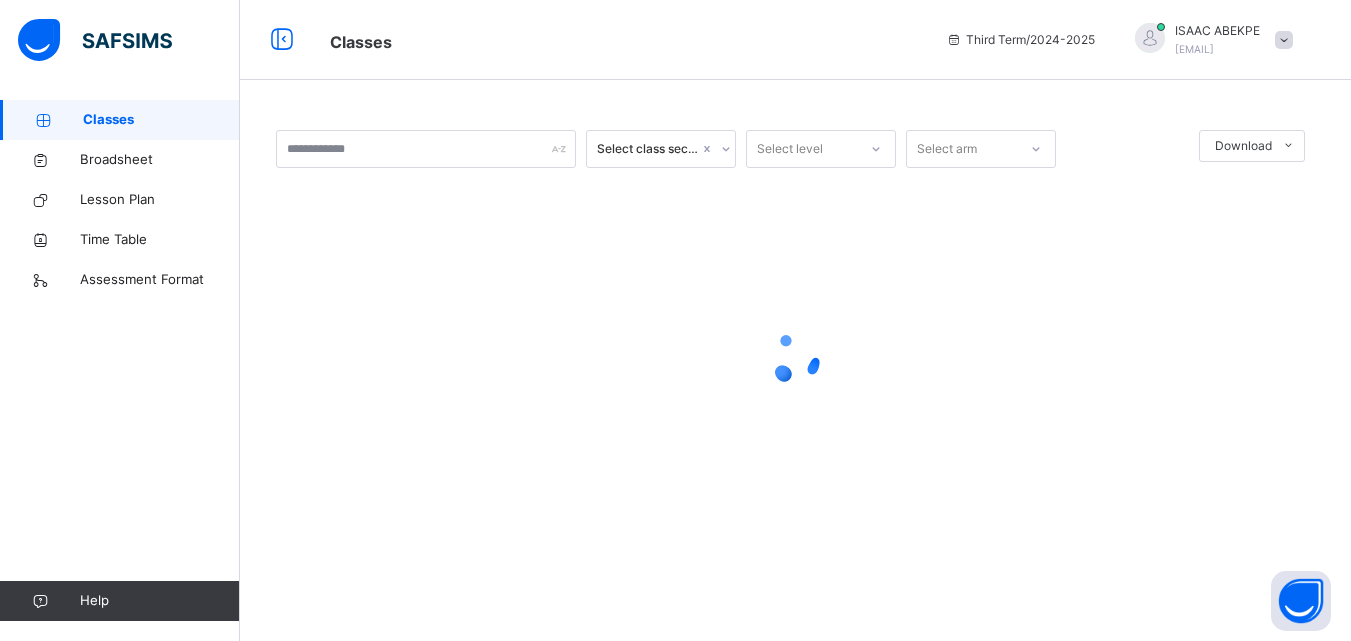 scroll, scrollTop: 0, scrollLeft: 0, axis: both 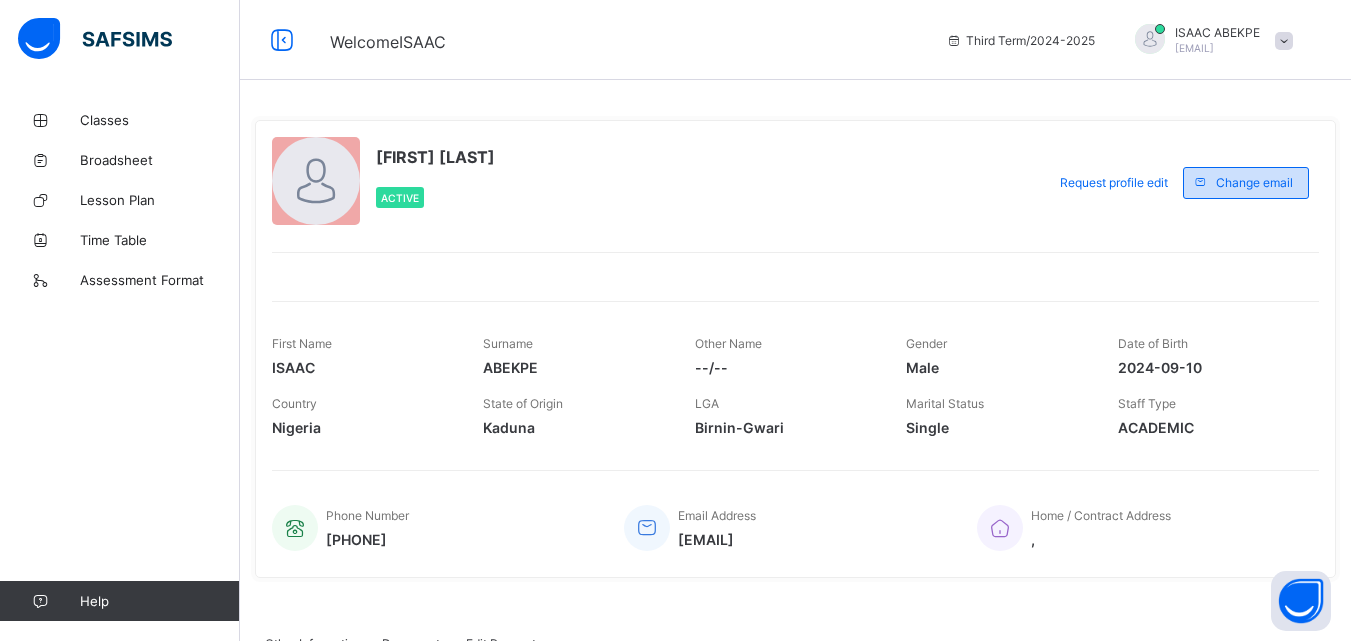 click on "Change email" at bounding box center [1254, 182] 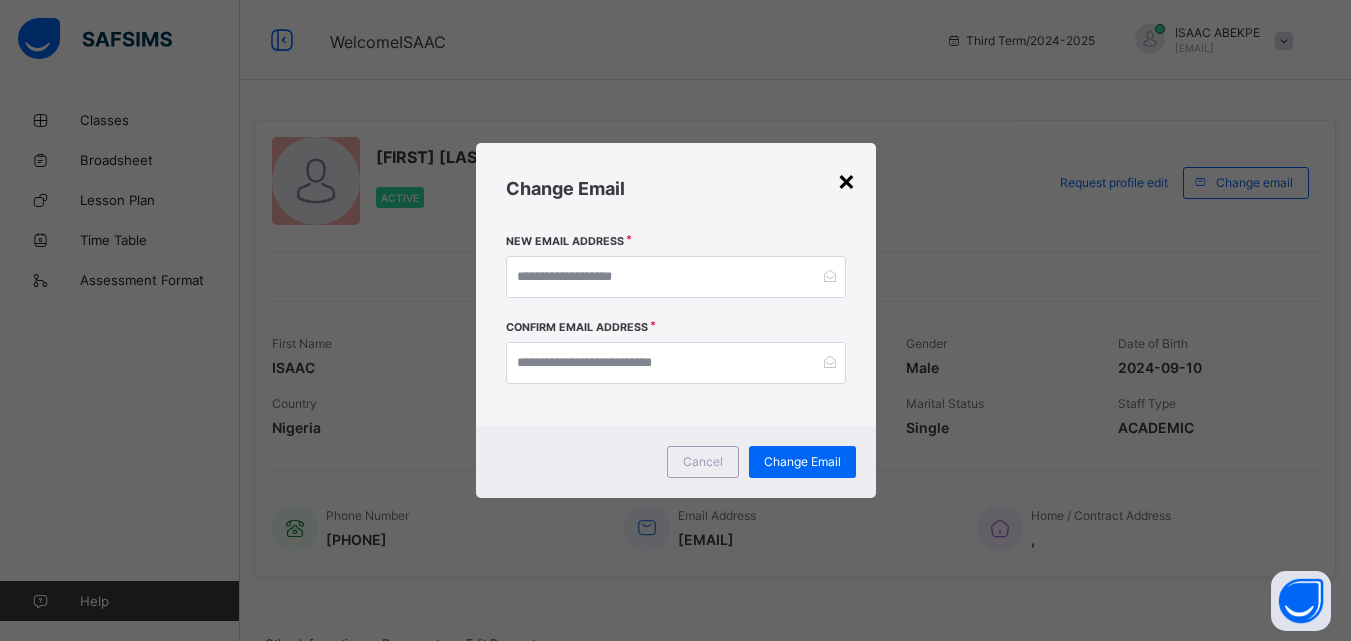 click on "×" at bounding box center (846, 180) 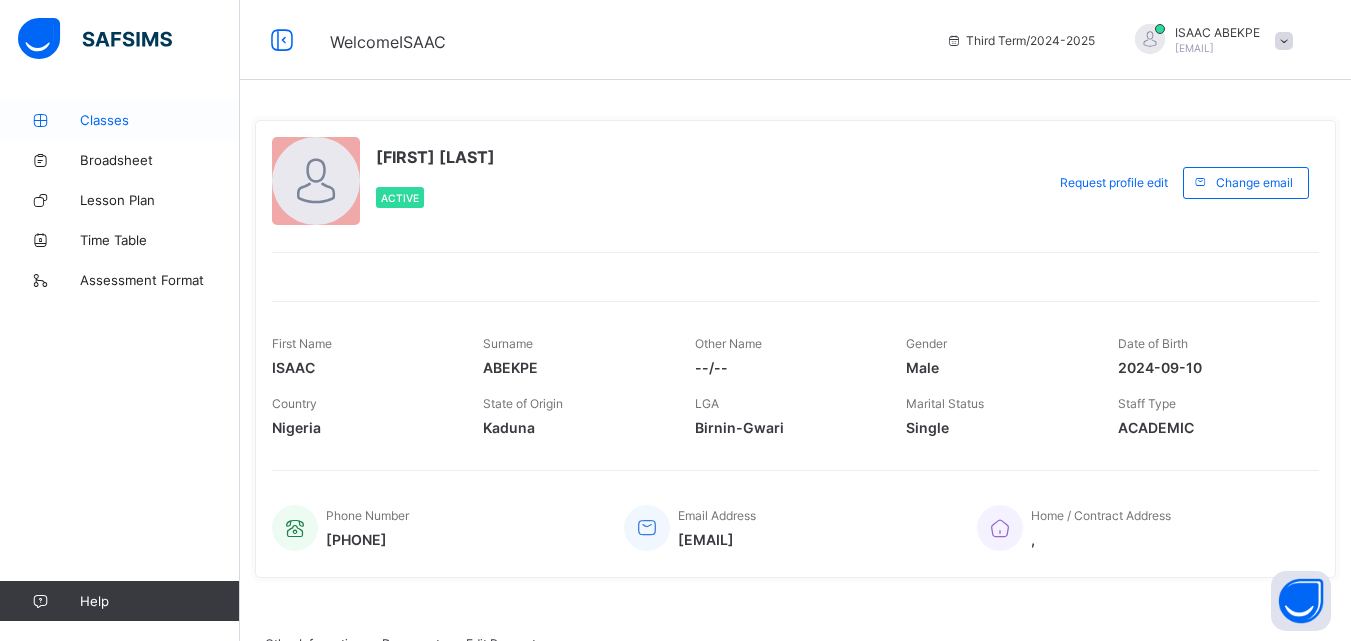 click on "Classes" at bounding box center (160, 120) 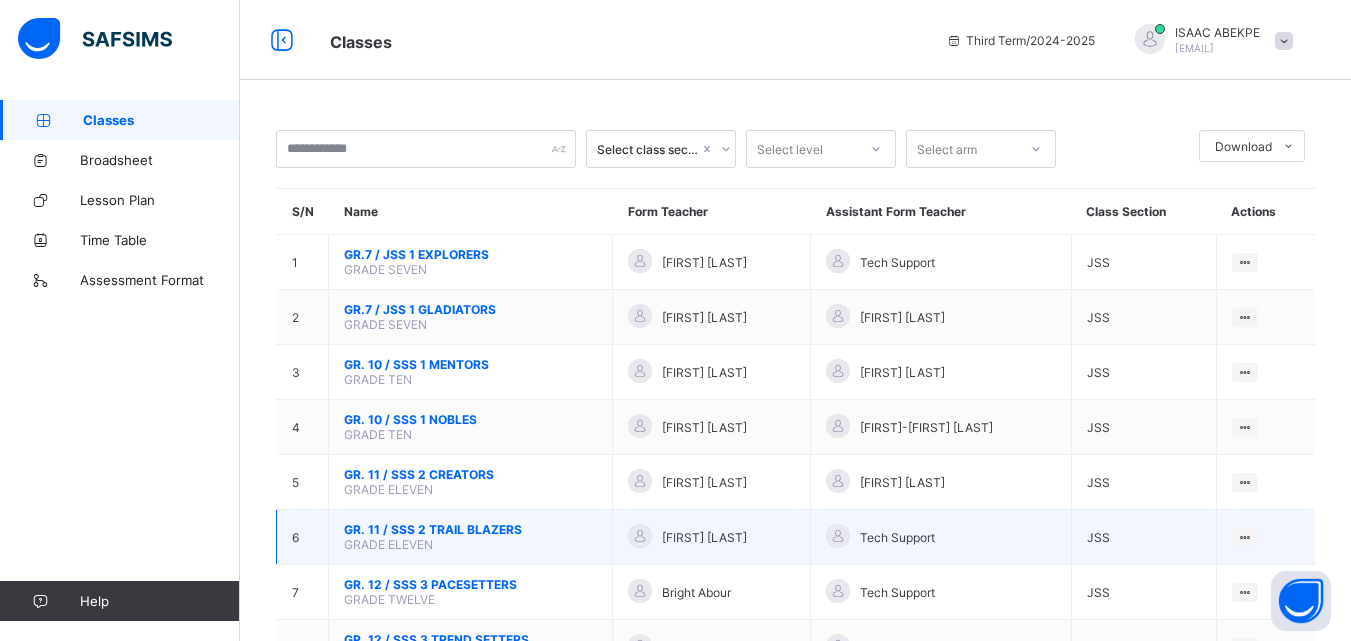 click on "GR. 11 / SSS 2   TRAIL BLAZERS" at bounding box center [470, 529] 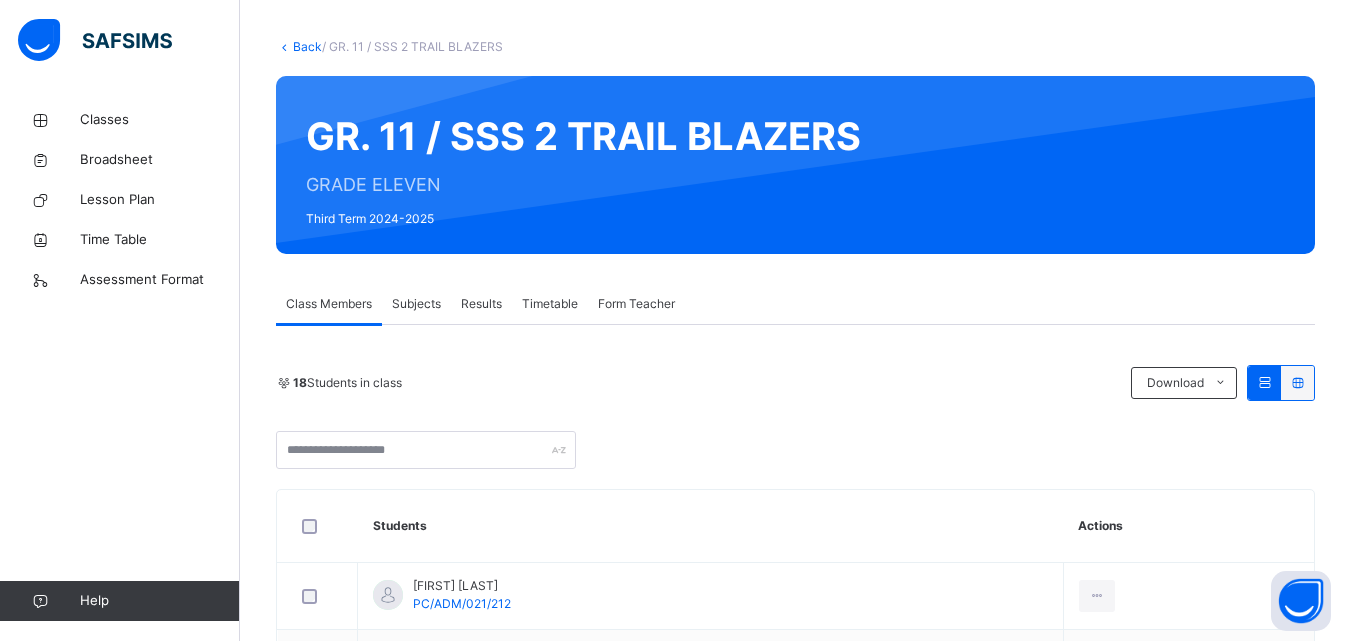 scroll, scrollTop: 80, scrollLeft: 0, axis: vertical 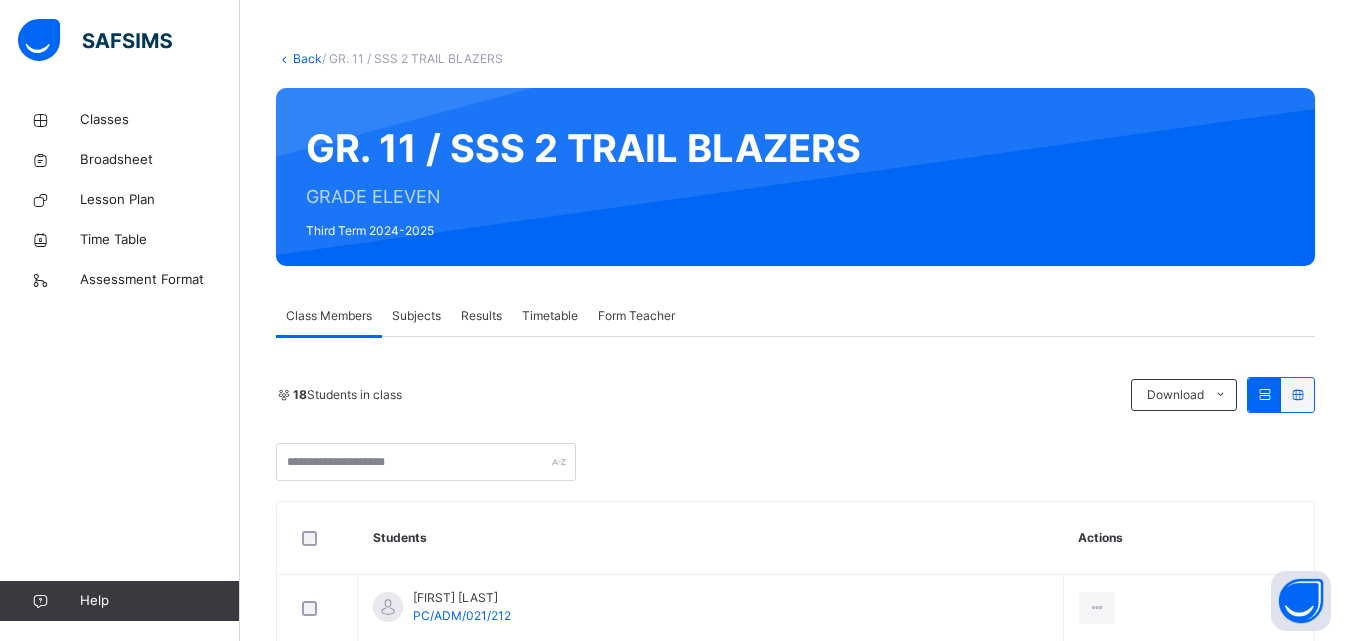 click on "Subjects" at bounding box center (416, 316) 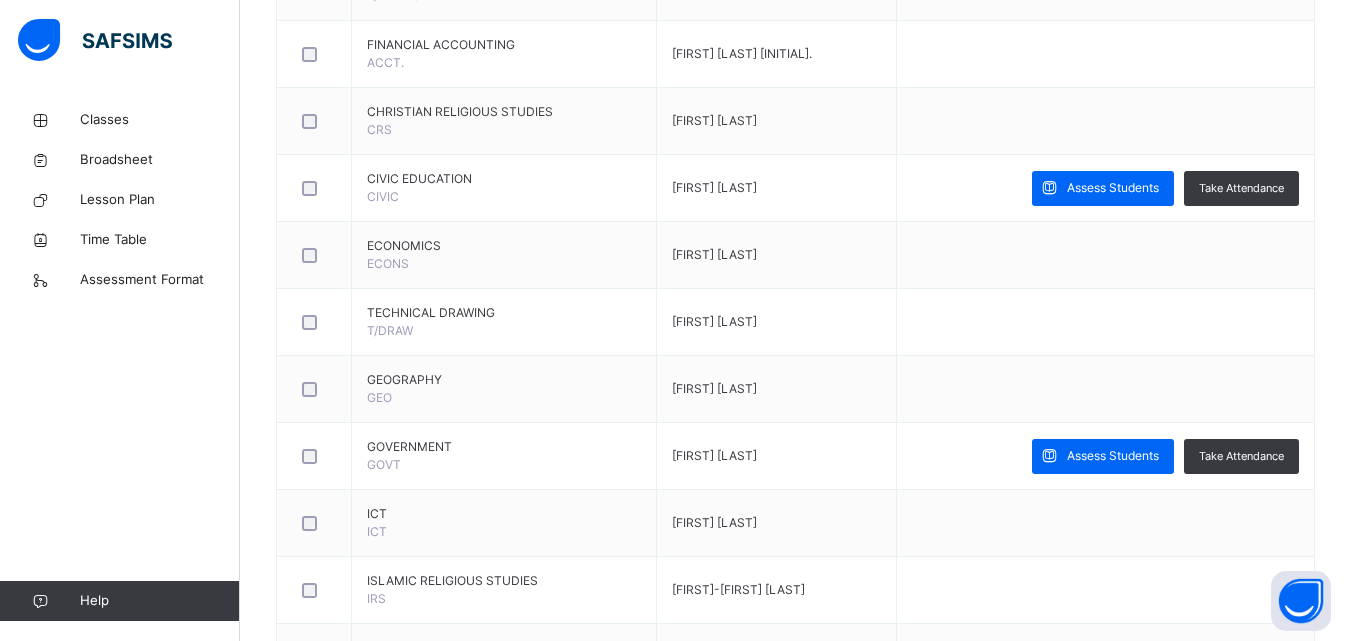 scroll, scrollTop: 960, scrollLeft: 0, axis: vertical 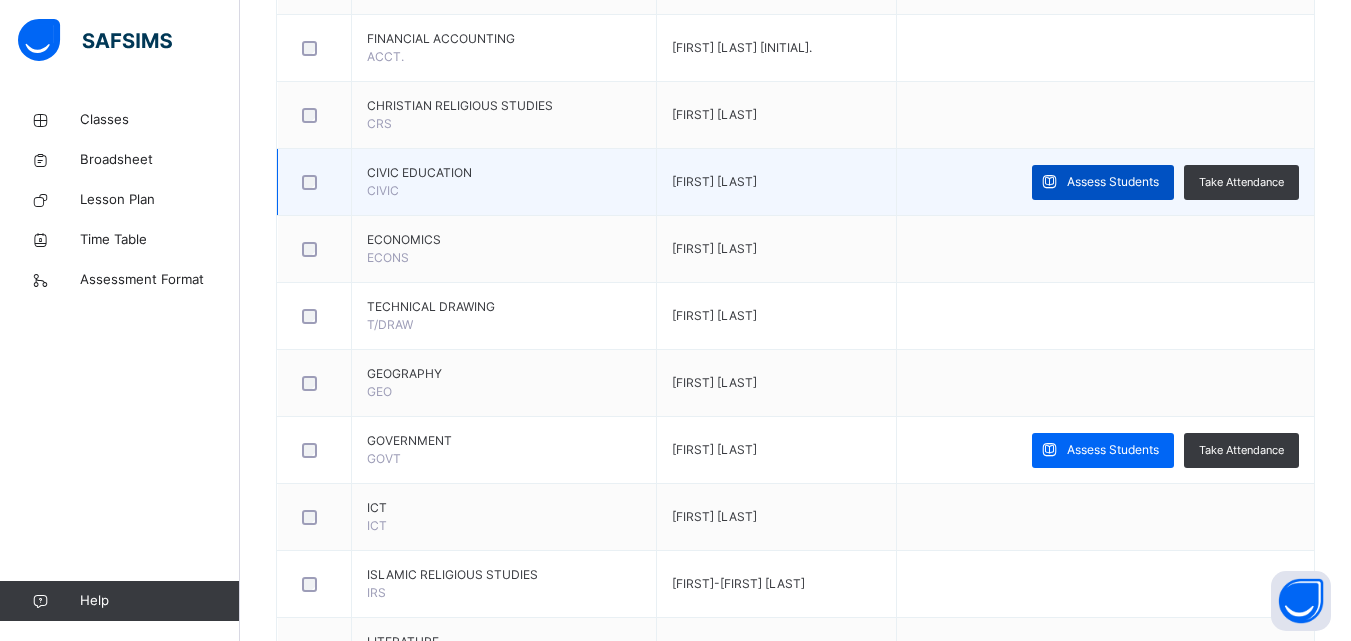 click on "Assess Students" at bounding box center [1103, 182] 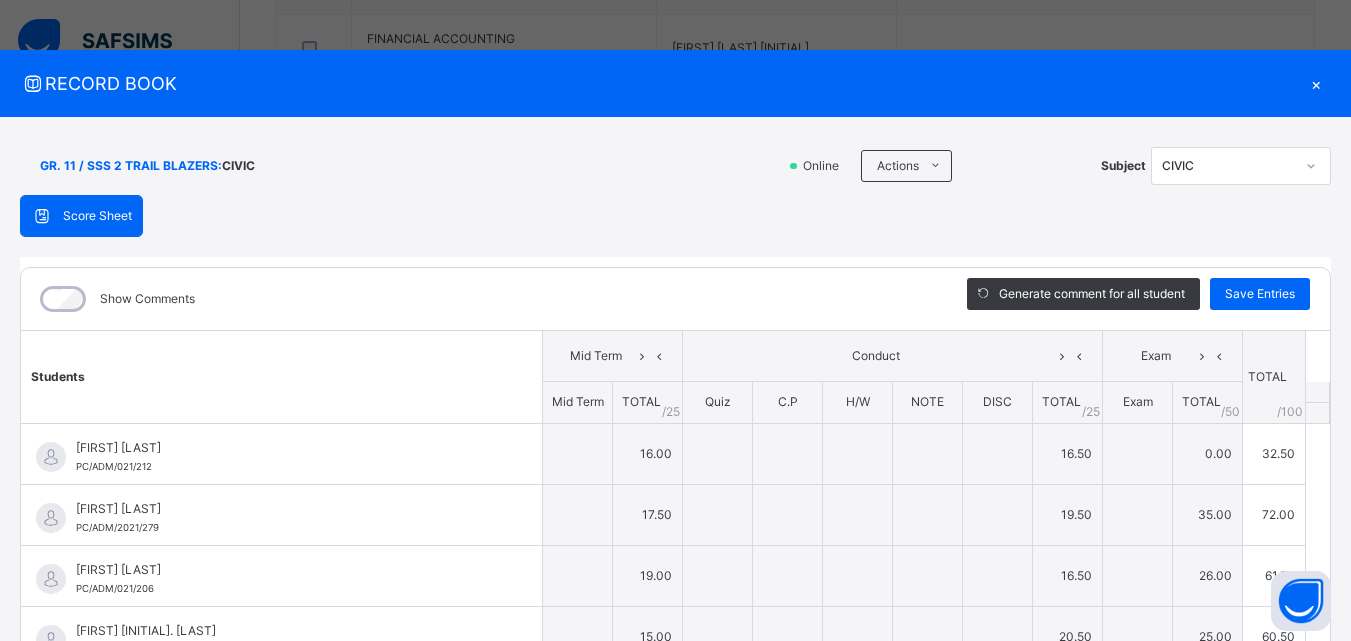 type on "**" 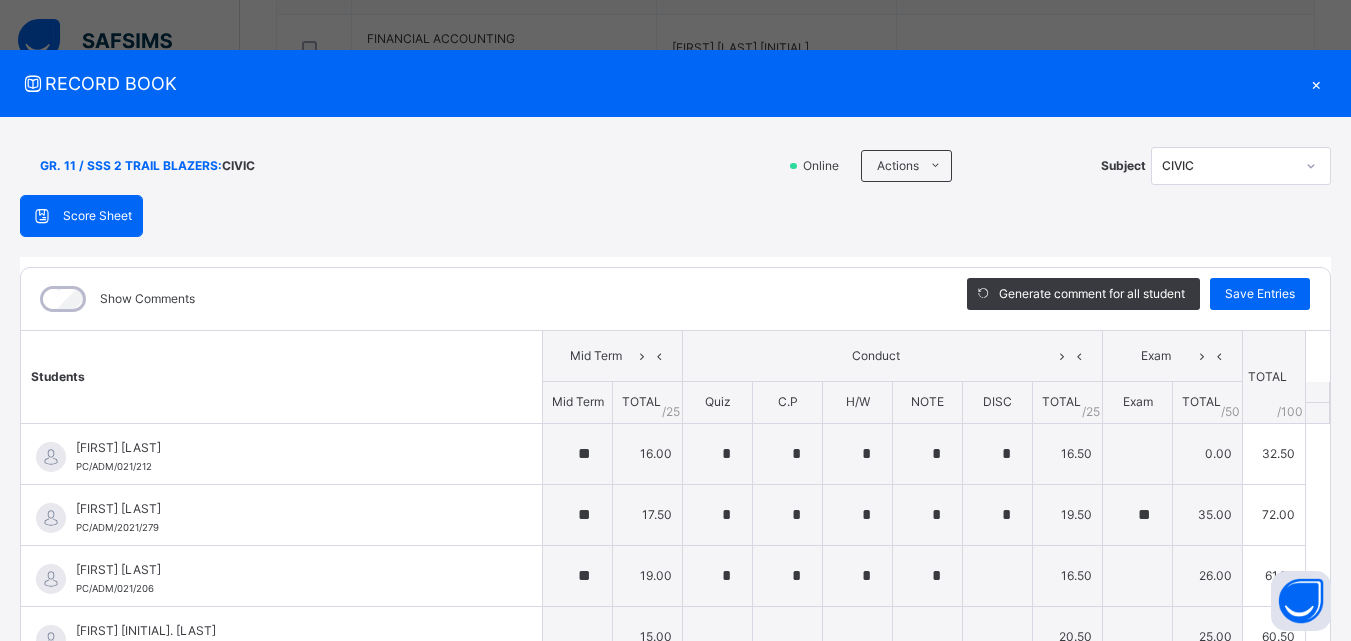 type on "*" 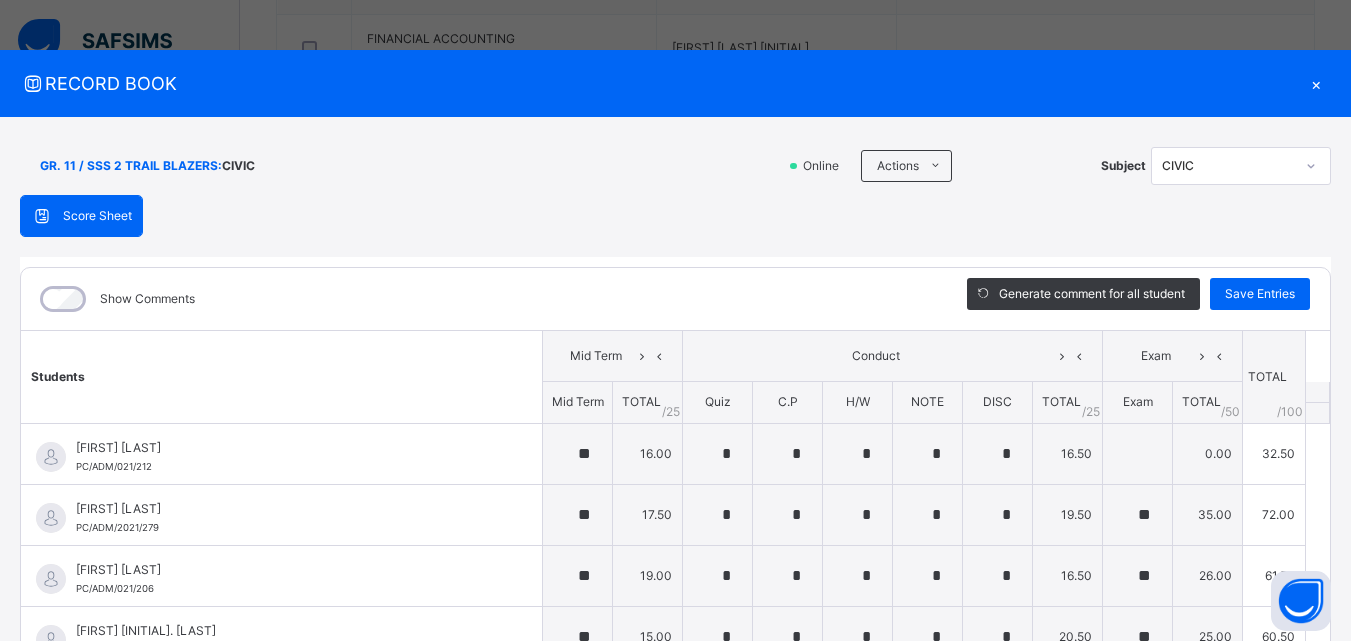 type on "*" 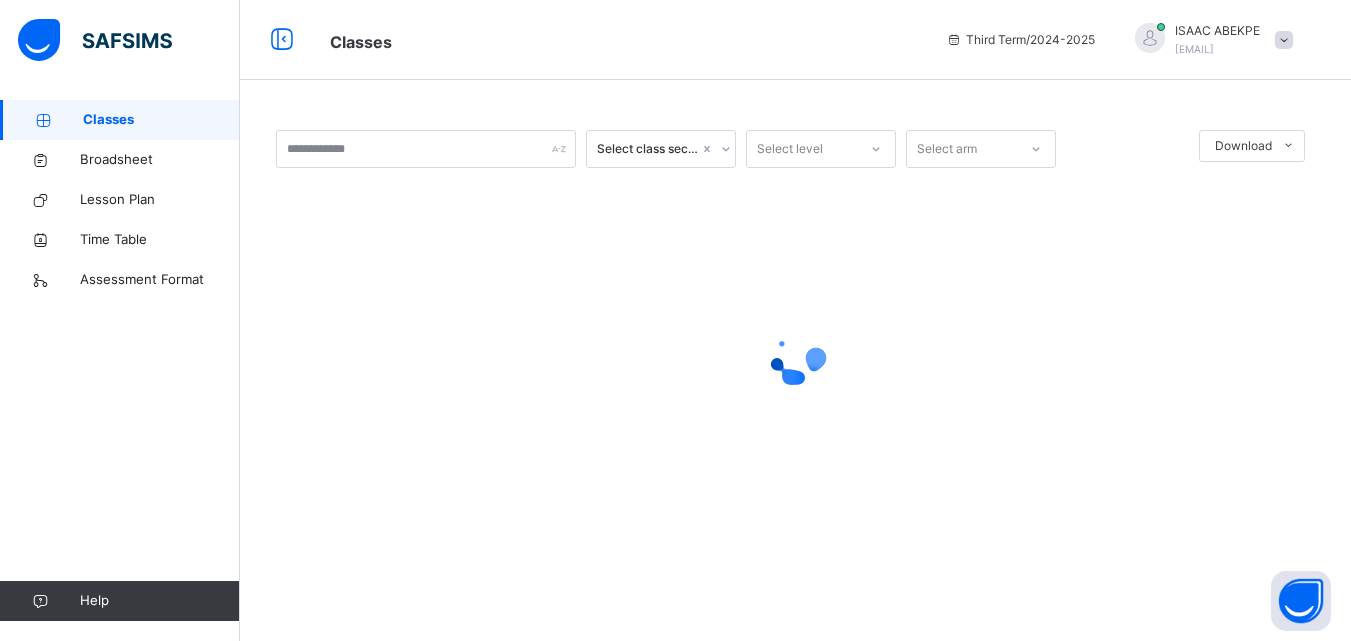 scroll, scrollTop: 0, scrollLeft: 0, axis: both 